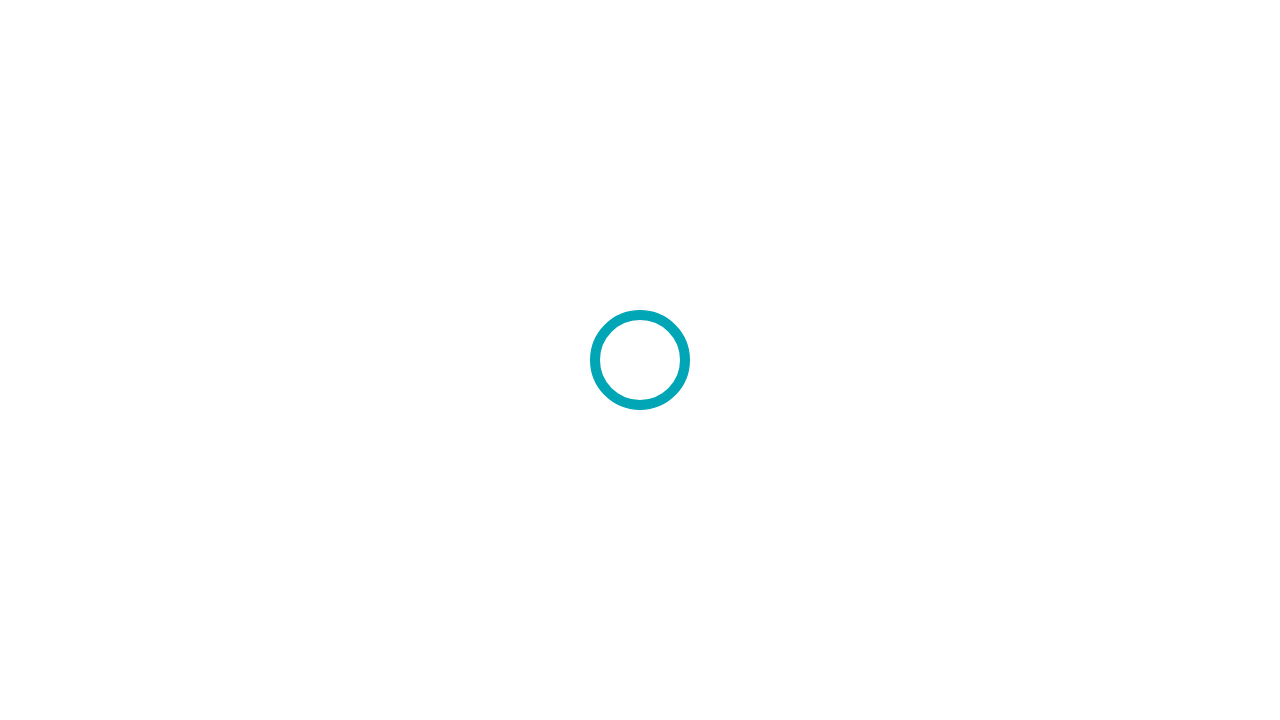 scroll, scrollTop: 0, scrollLeft: 0, axis: both 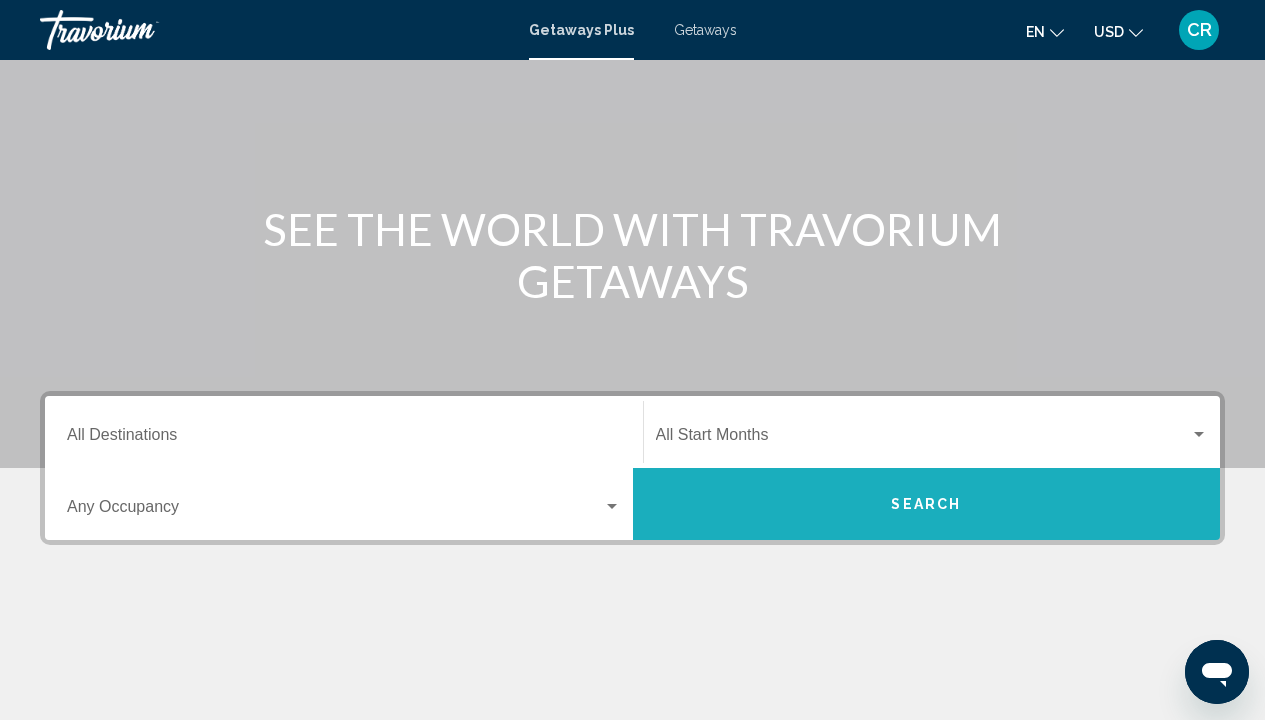 click on "Search" at bounding box center [926, 505] 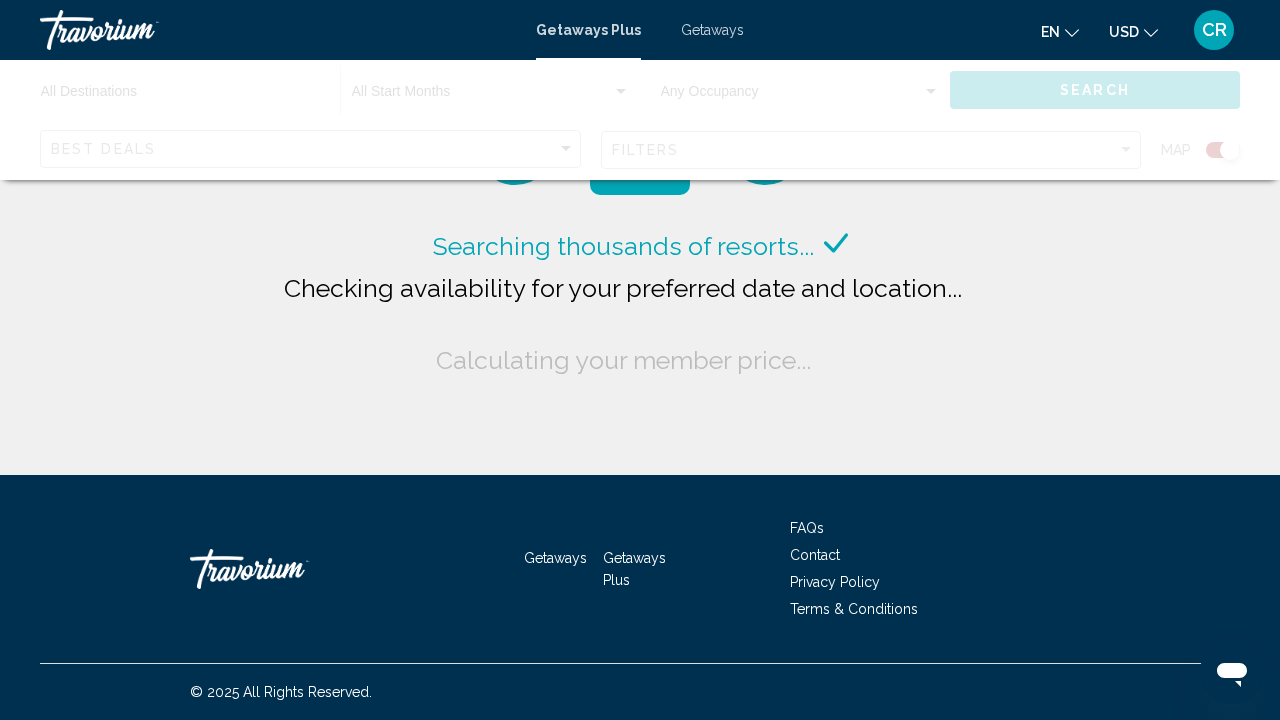 click 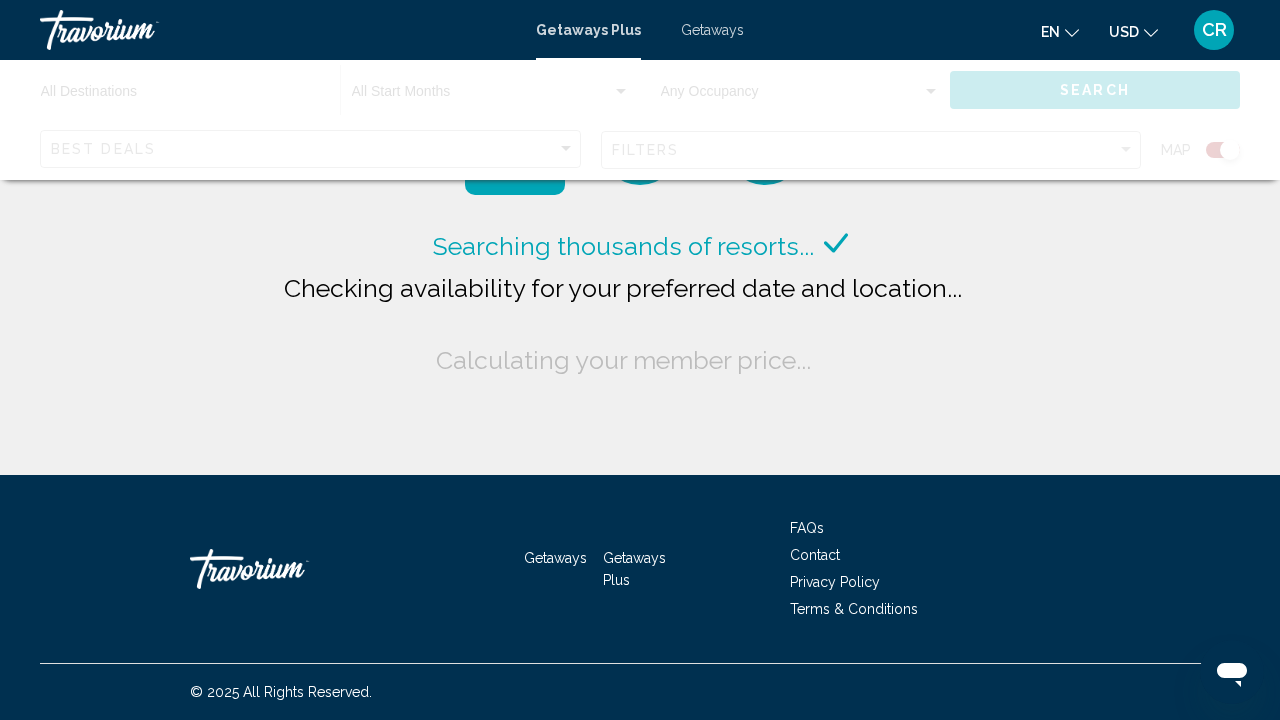 click 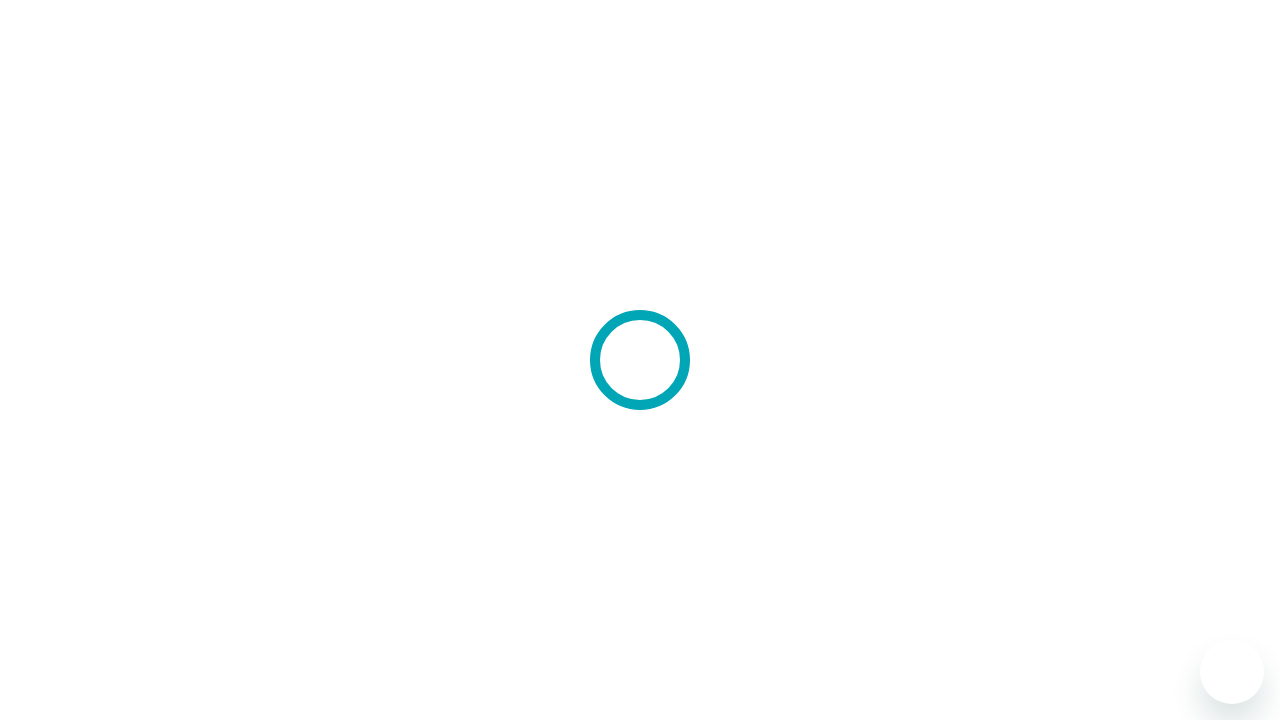 scroll, scrollTop: 0, scrollLeft: 0, axis: both 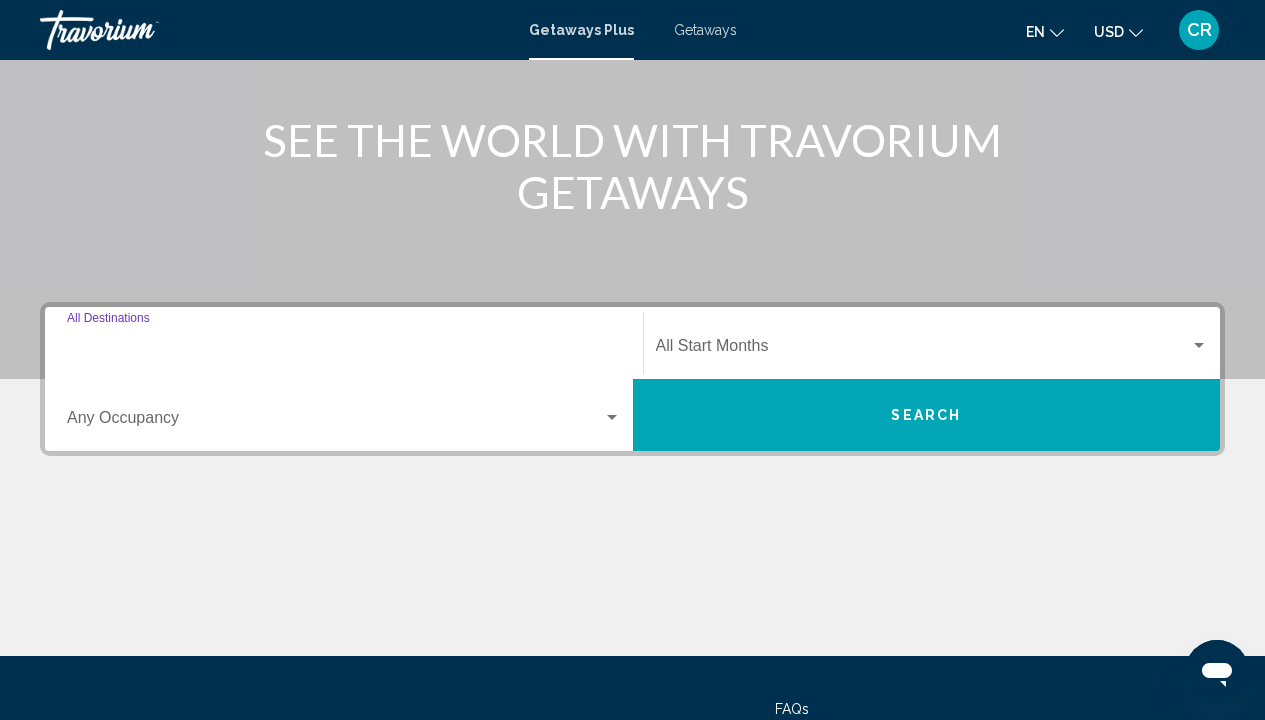 click on "Destination All Destinations" at bounding box center [344, 350] 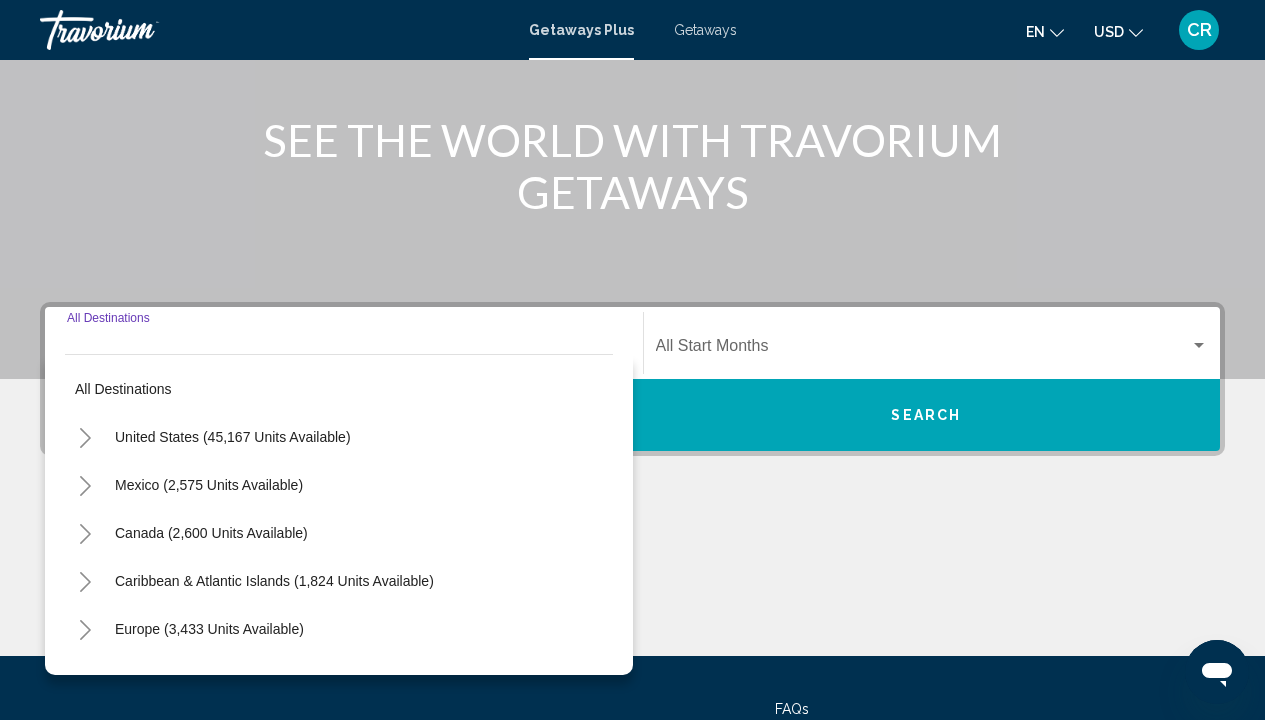 scroll, scrollTop: 402, scrollLeft: 0, axis: vertical 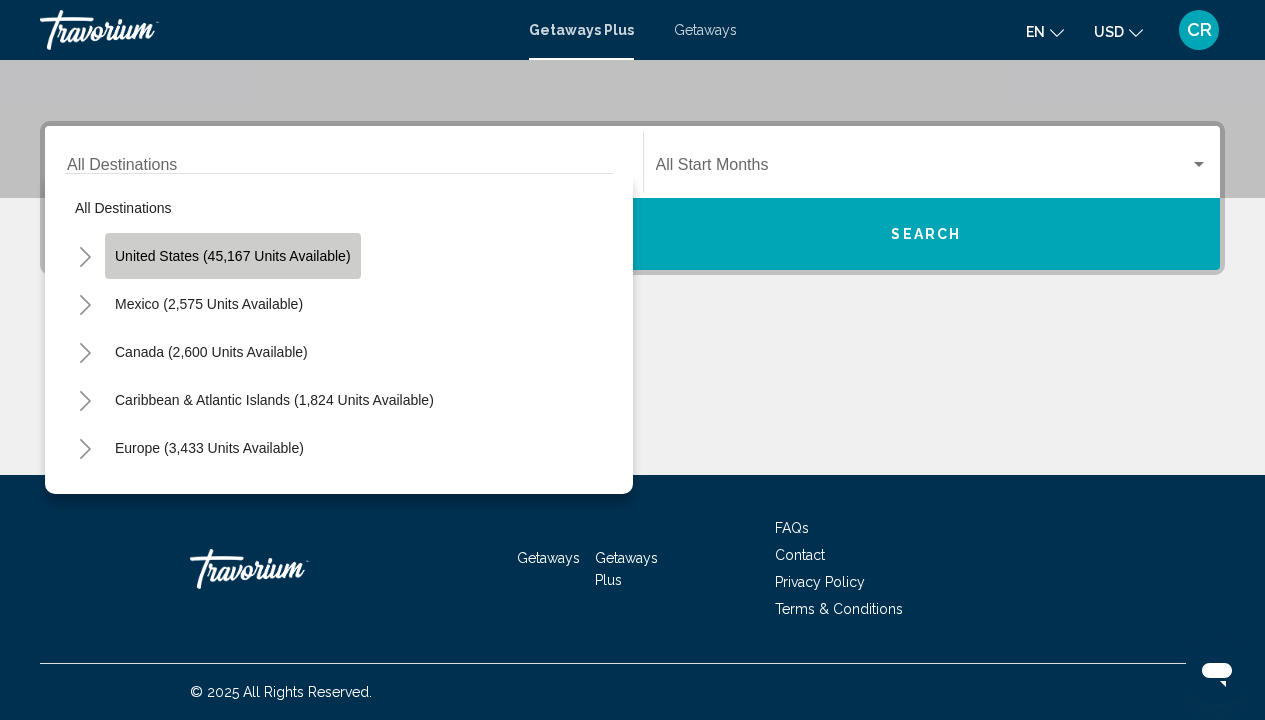 click on "United States (45,167 units available)" at bounding box center (209, 304) 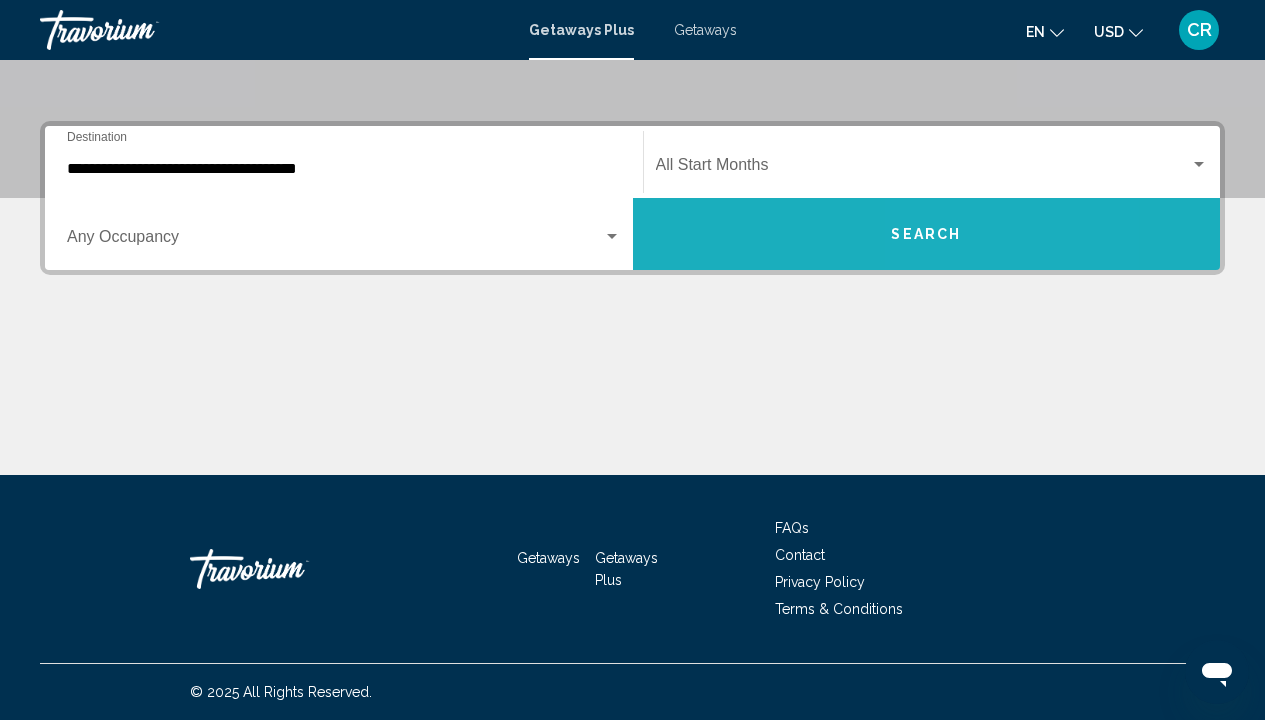click on "Search" at bounding box center (926, 235) 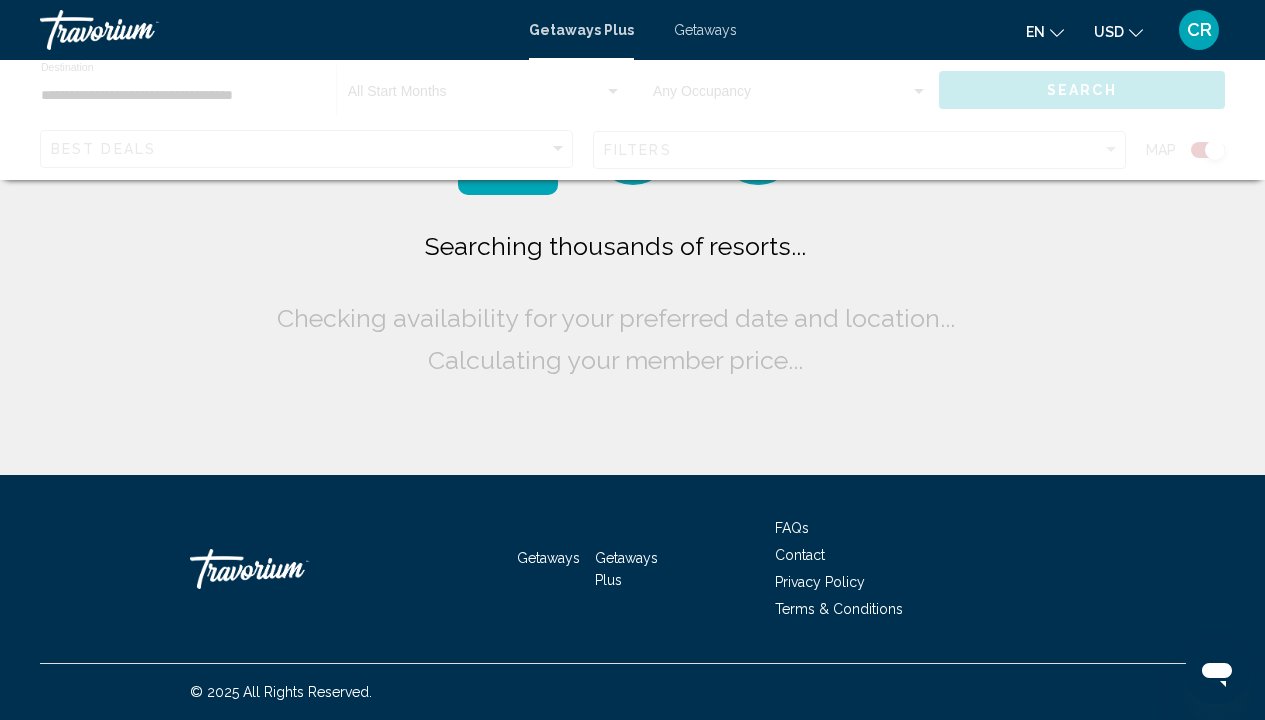 scroll, scrollTop: 0, scrollLeft: 0, axis: both 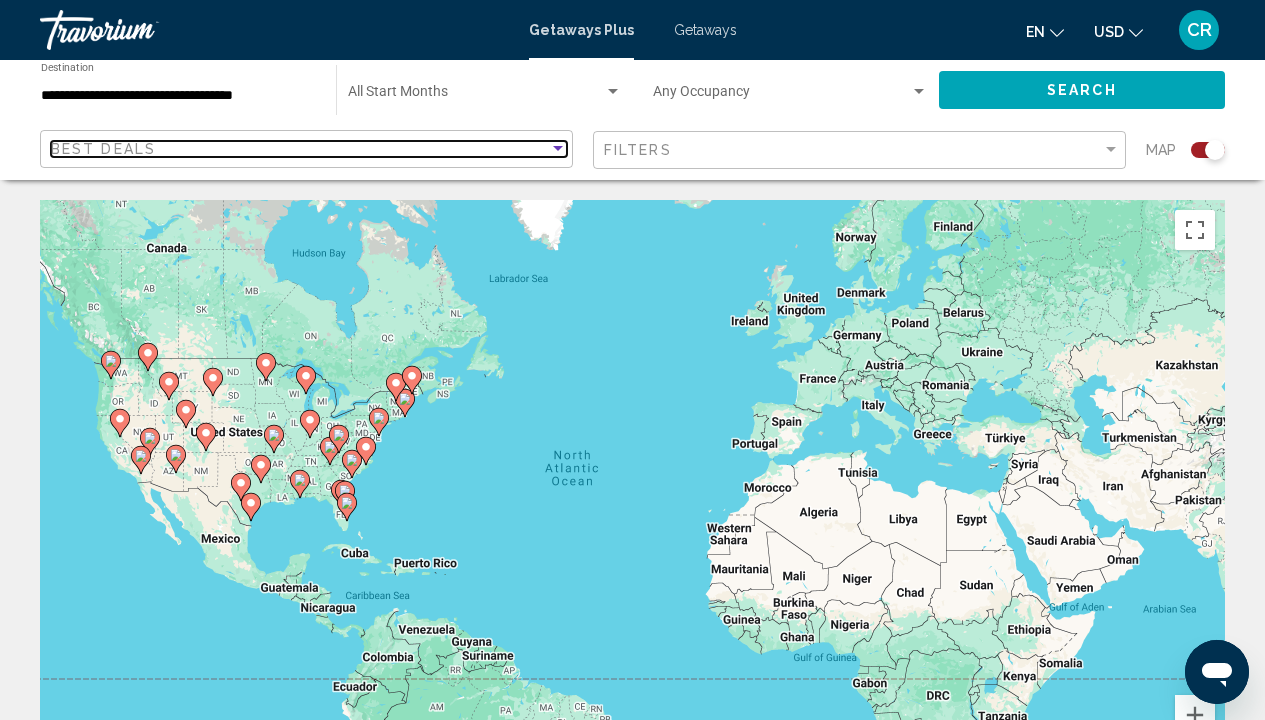 click at bounding box center (558, 149) 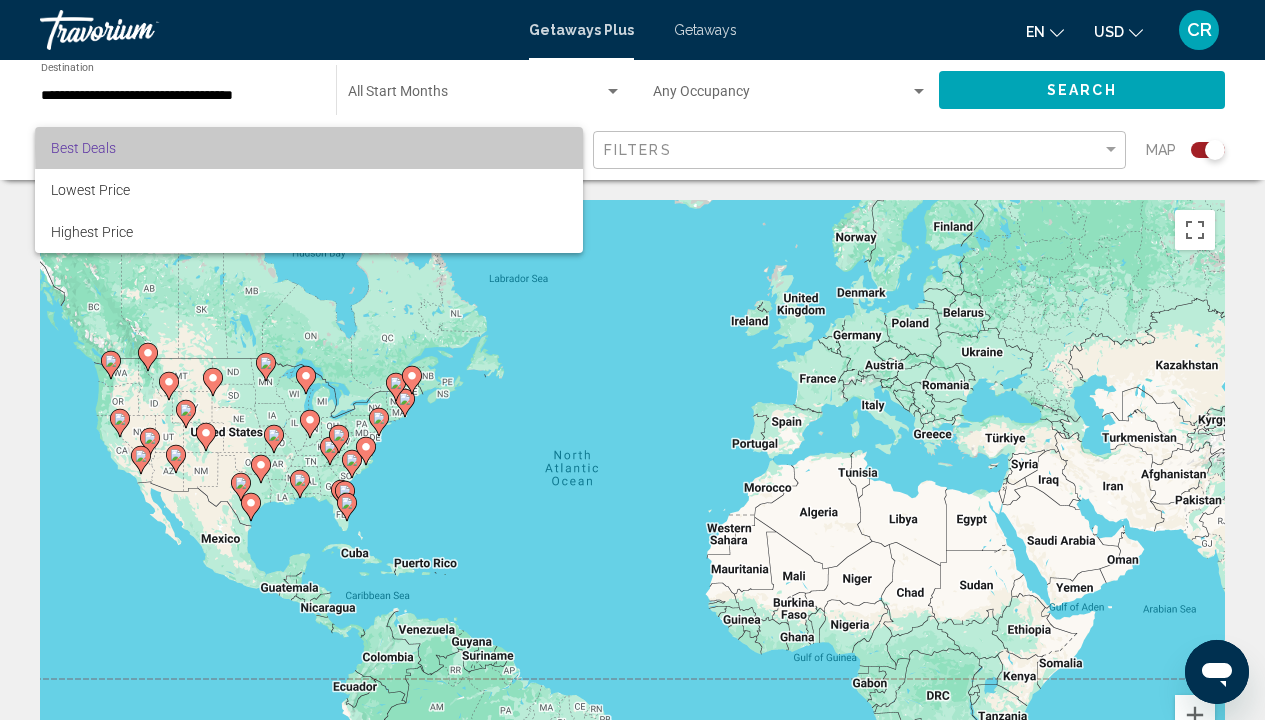 click on "Best Deals" at bounding box center (309, 148) 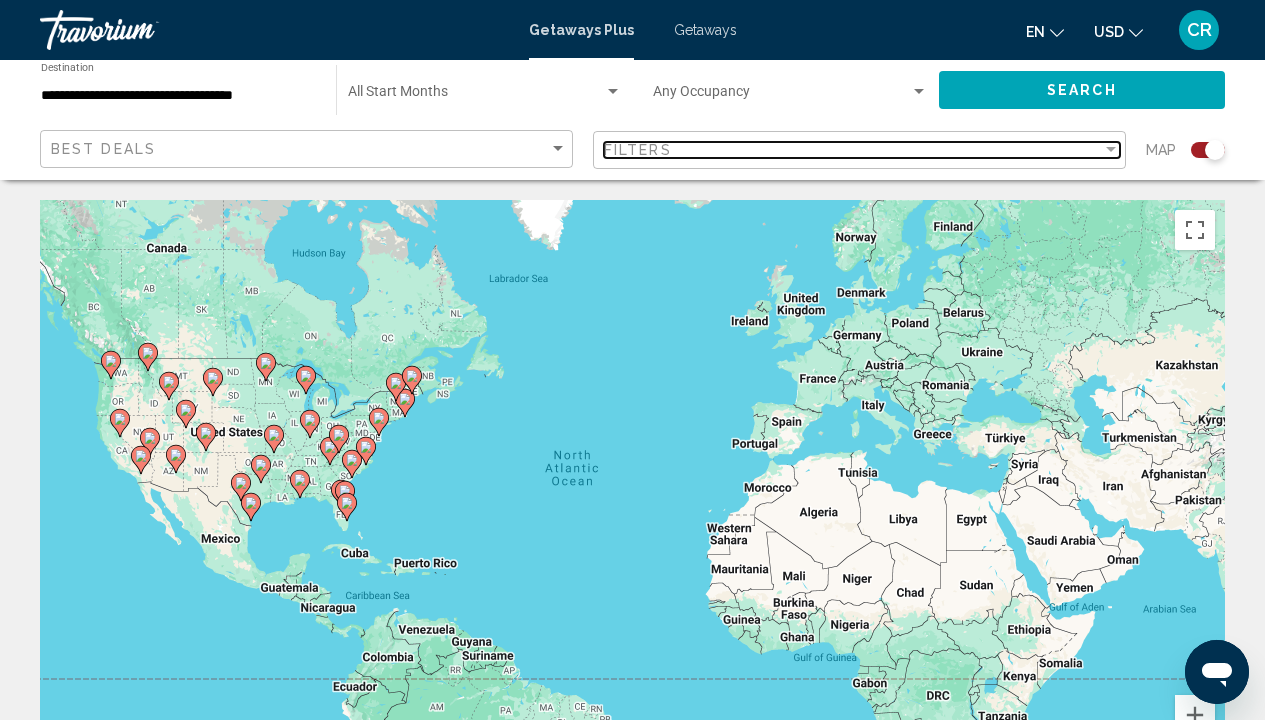 click at bounding box center (1111, 150) 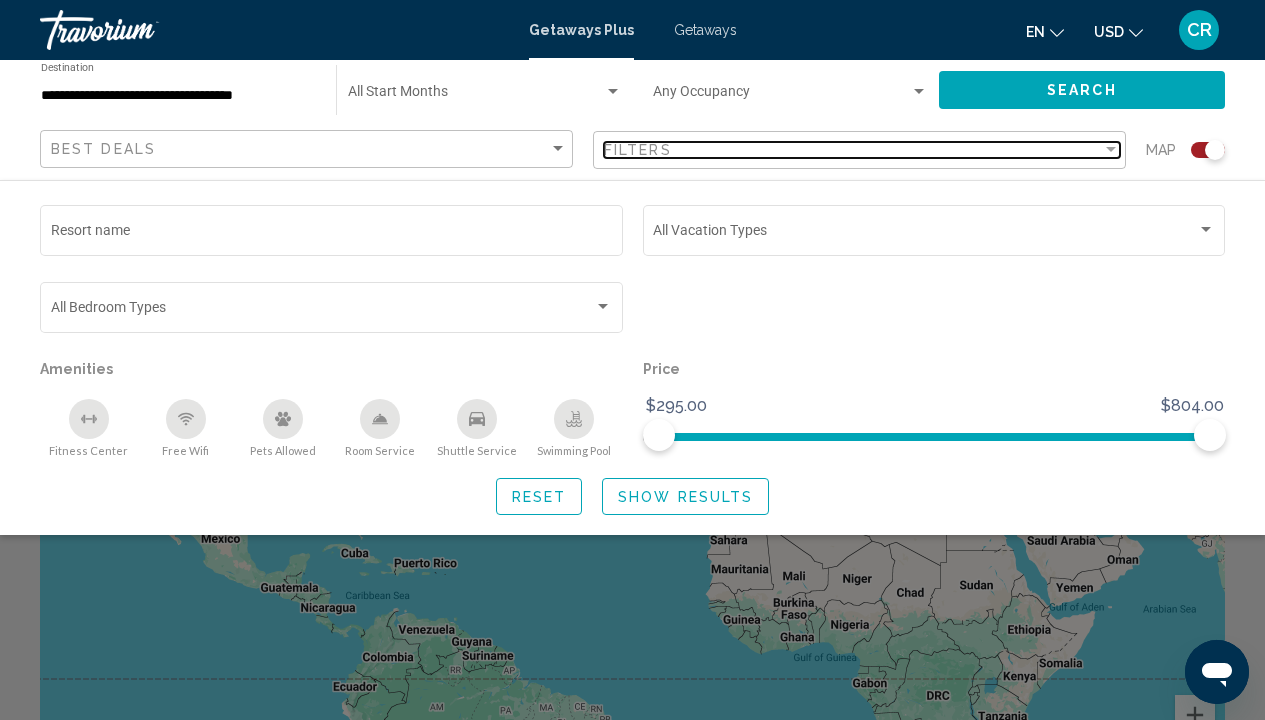 click at bounding box center (1111, 149) 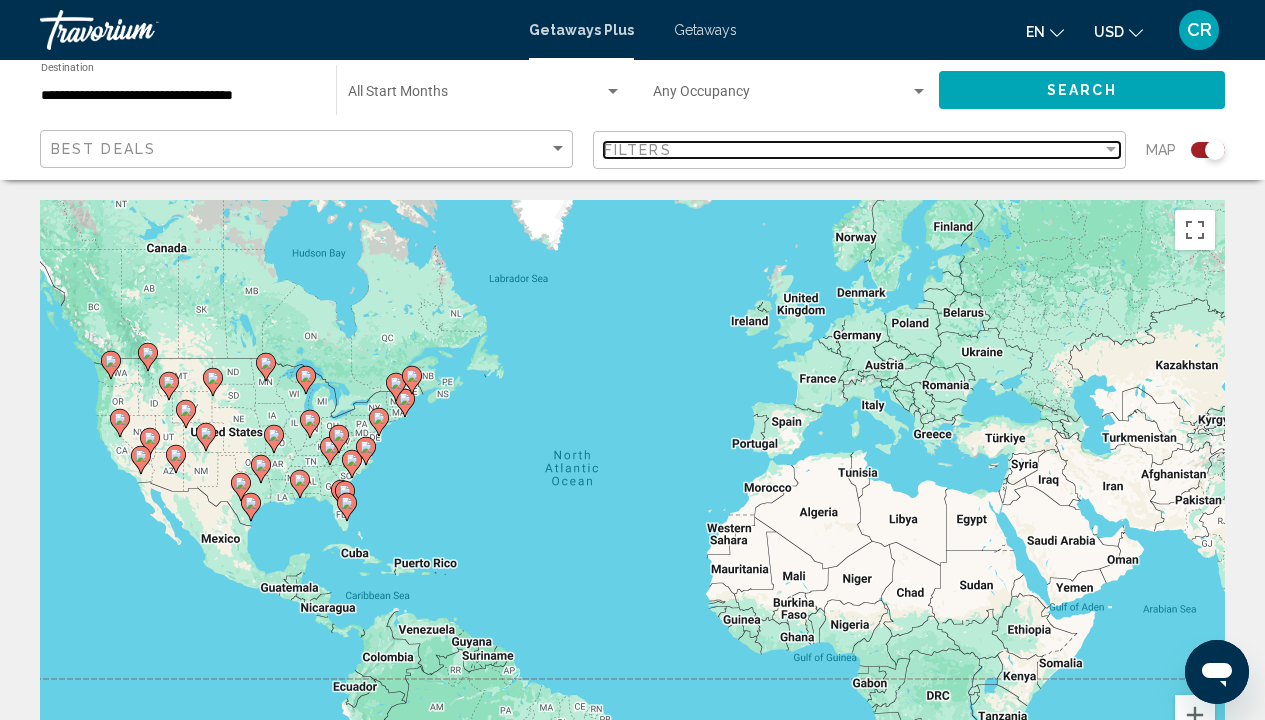 click at bounding box center [1111, 149] 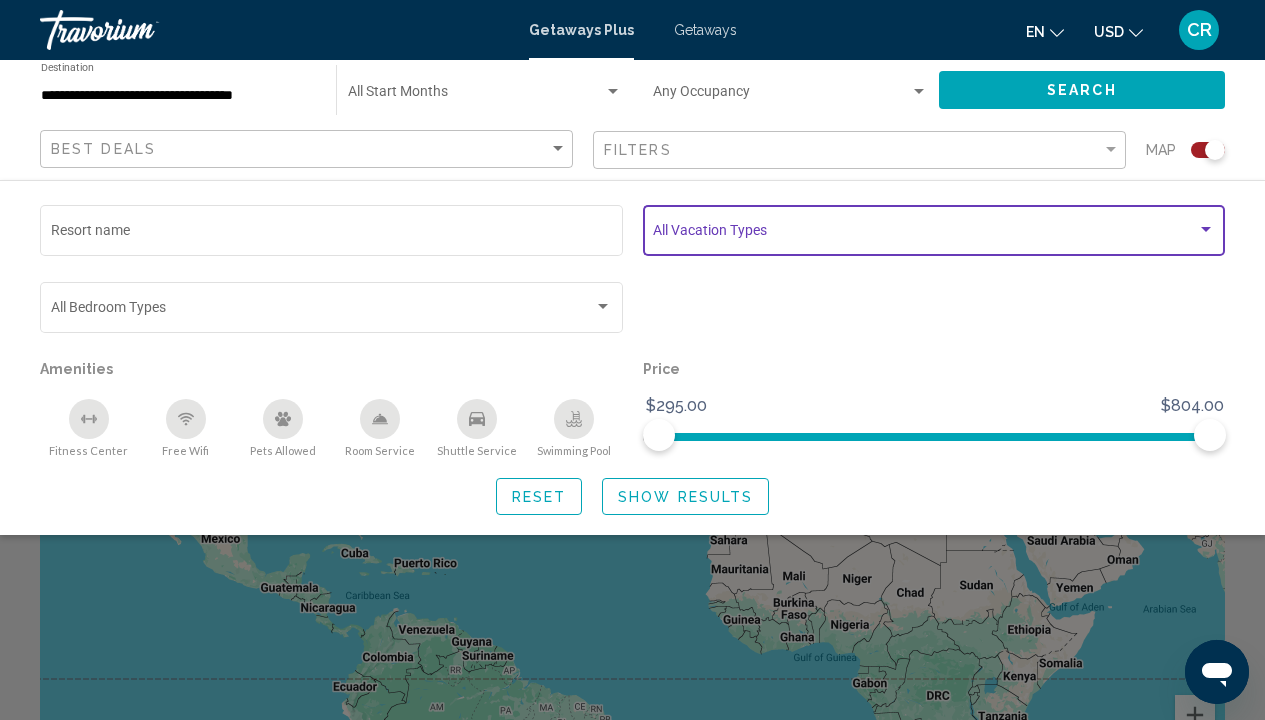 click at bounding box center [934, 234] 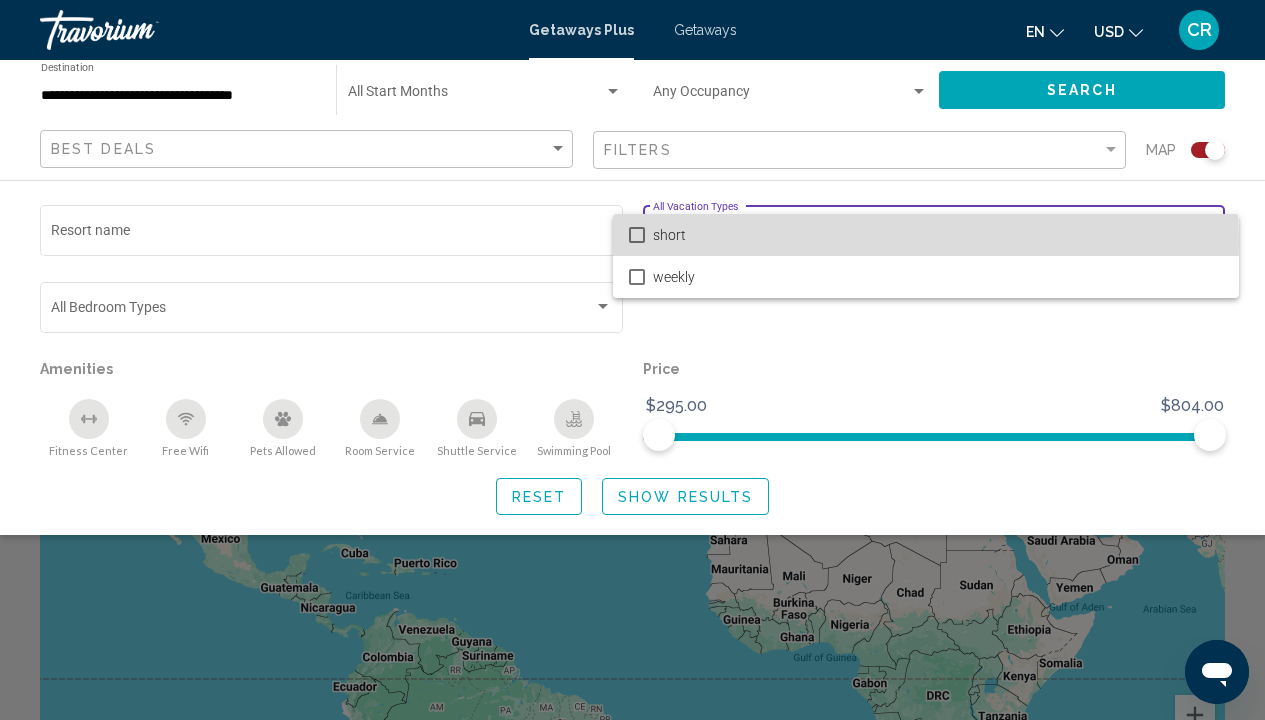 click on "short" at bounding box center [938, 235] 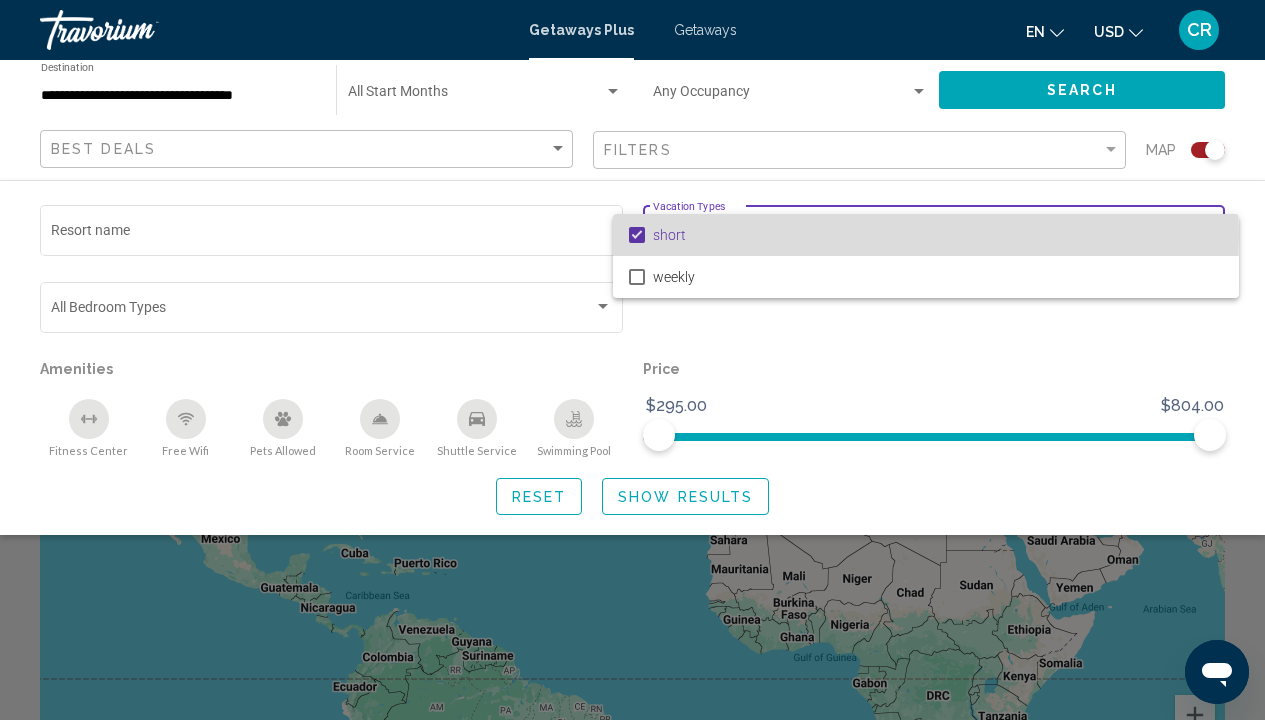 click at bounding box center [637, 235] 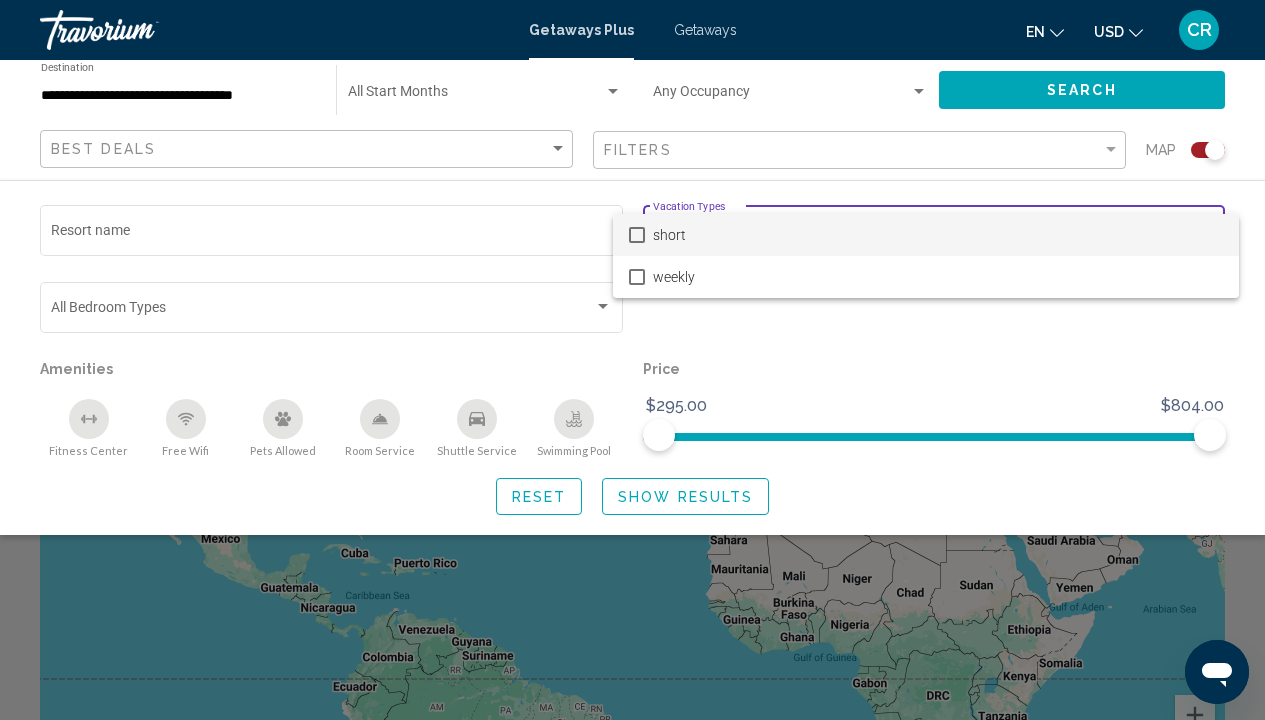 click at bounding box center (632, 360) 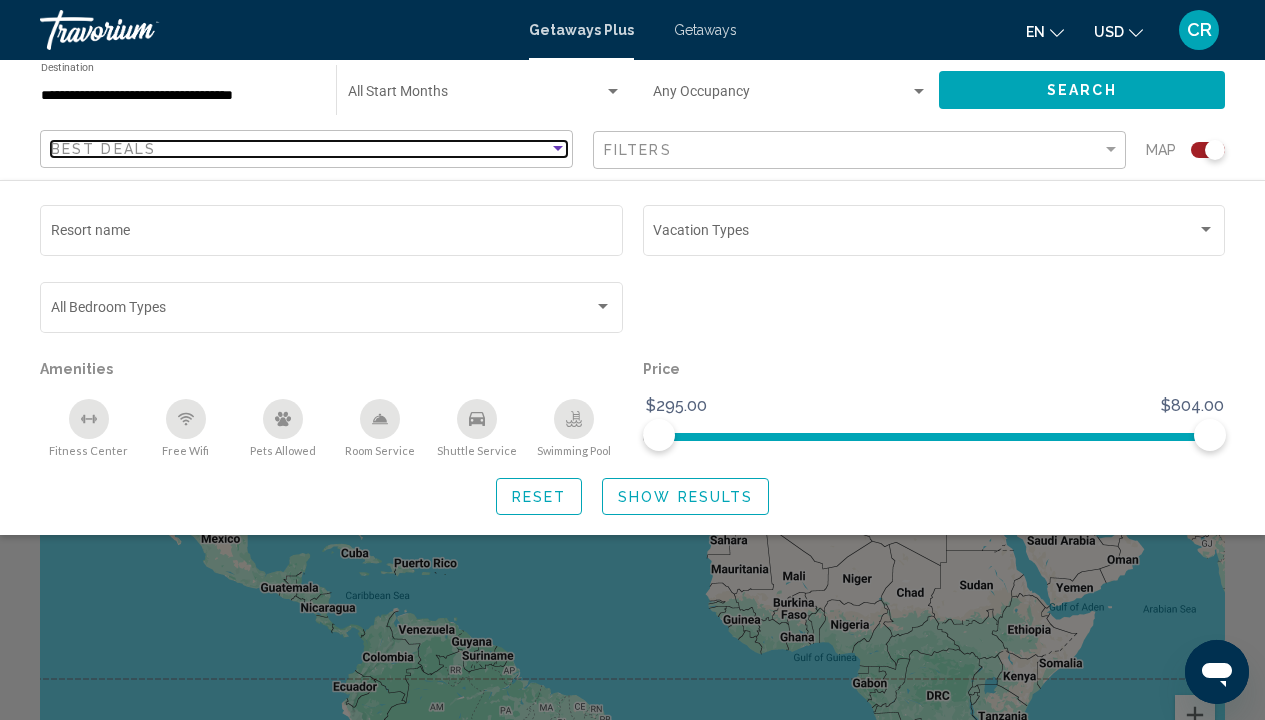 click at bounding box center [558, 148] 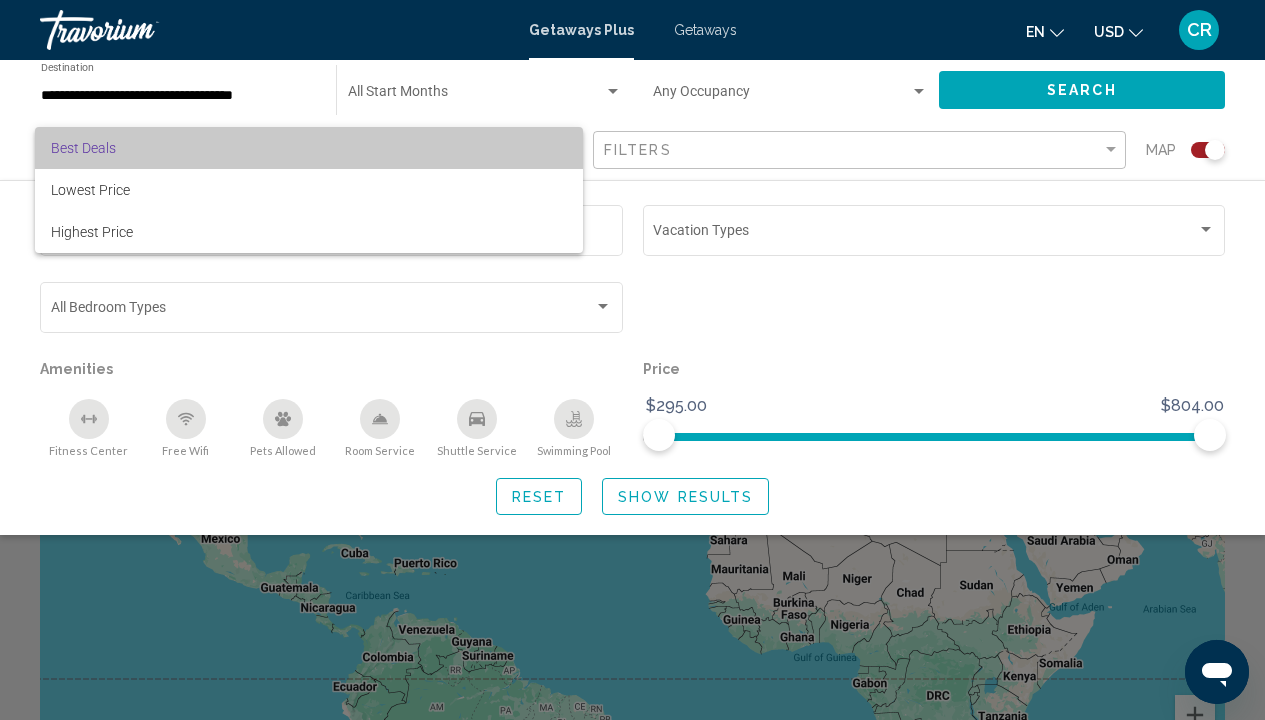 click on "Best Deals" at bounding box center (309, 148) 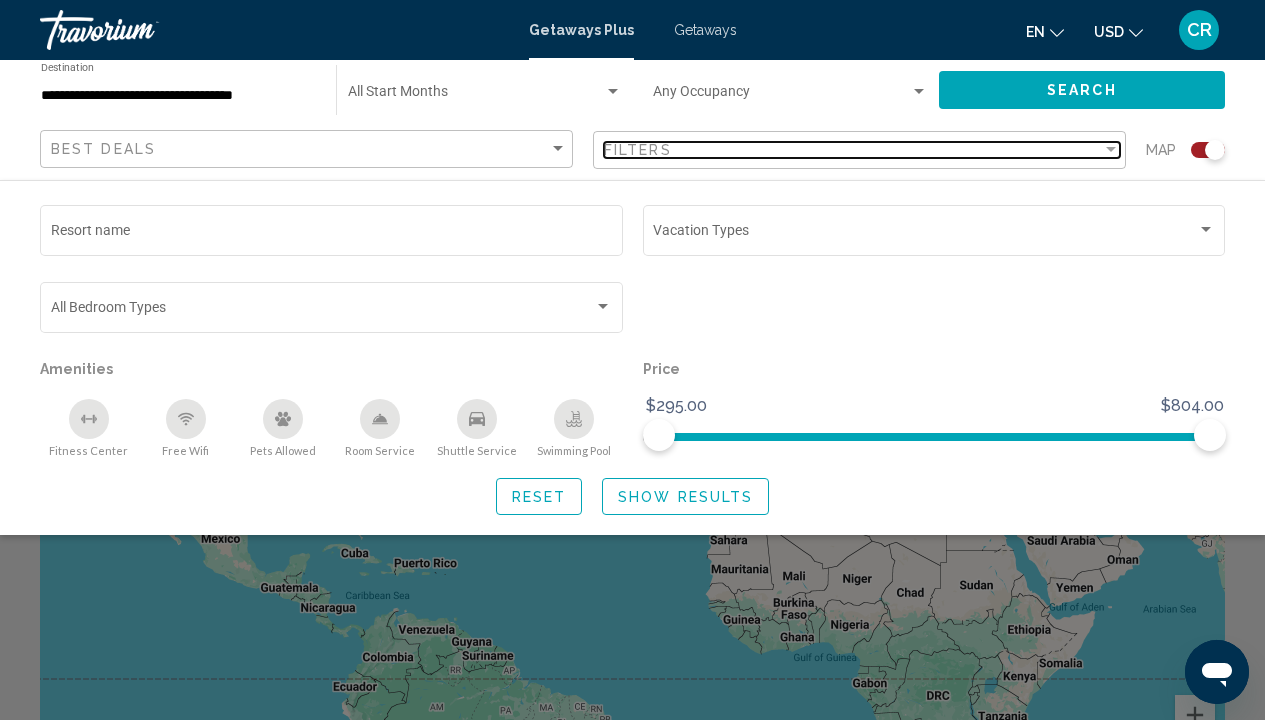 click at bounding box center (1111, 150) 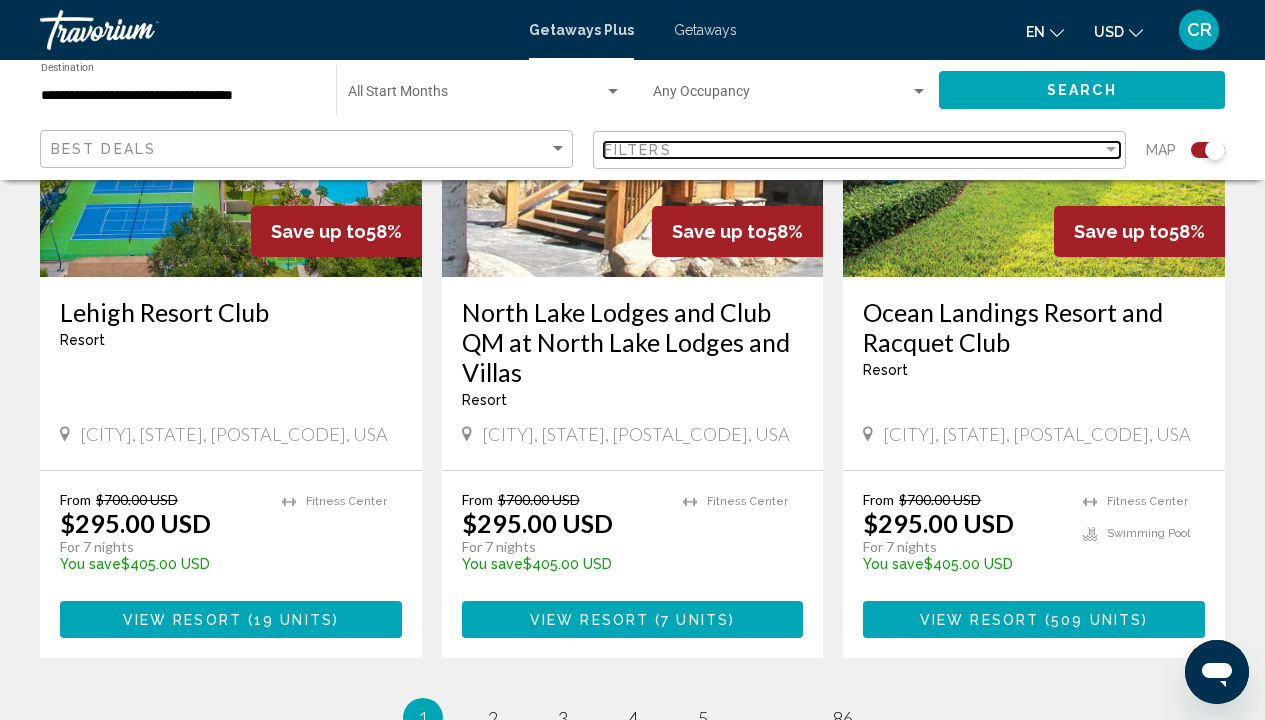scroll, scrollTop: 3261, scrollLeft: 0, axis: vertical 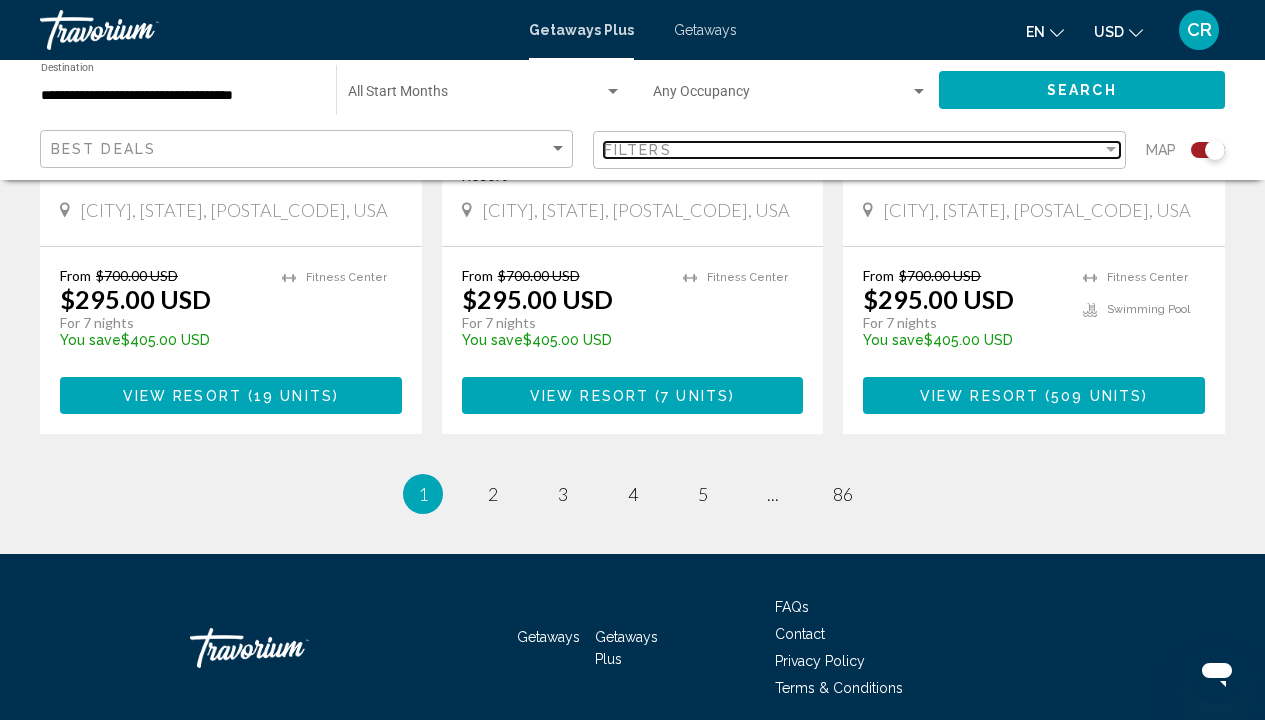 click at bounding box center (1111, 150) 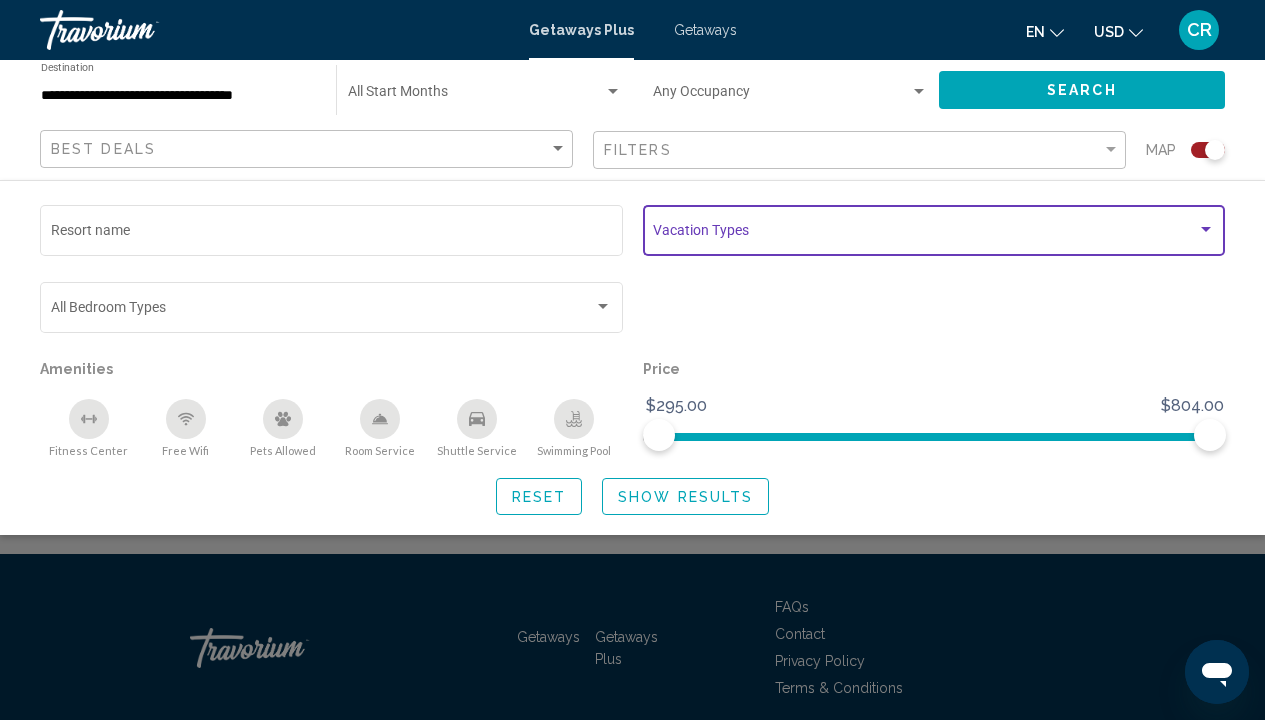 click at bounding box center (1206, 230) 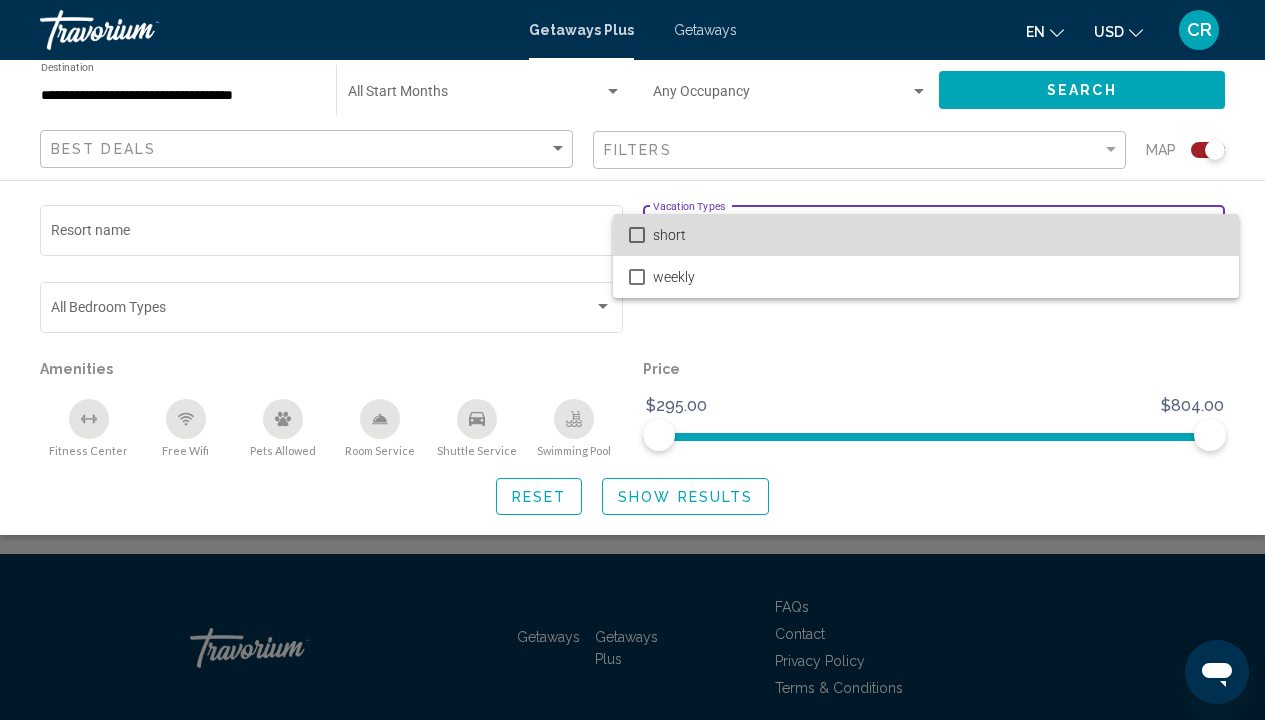 click on "short" at bounding box center (938, 235) 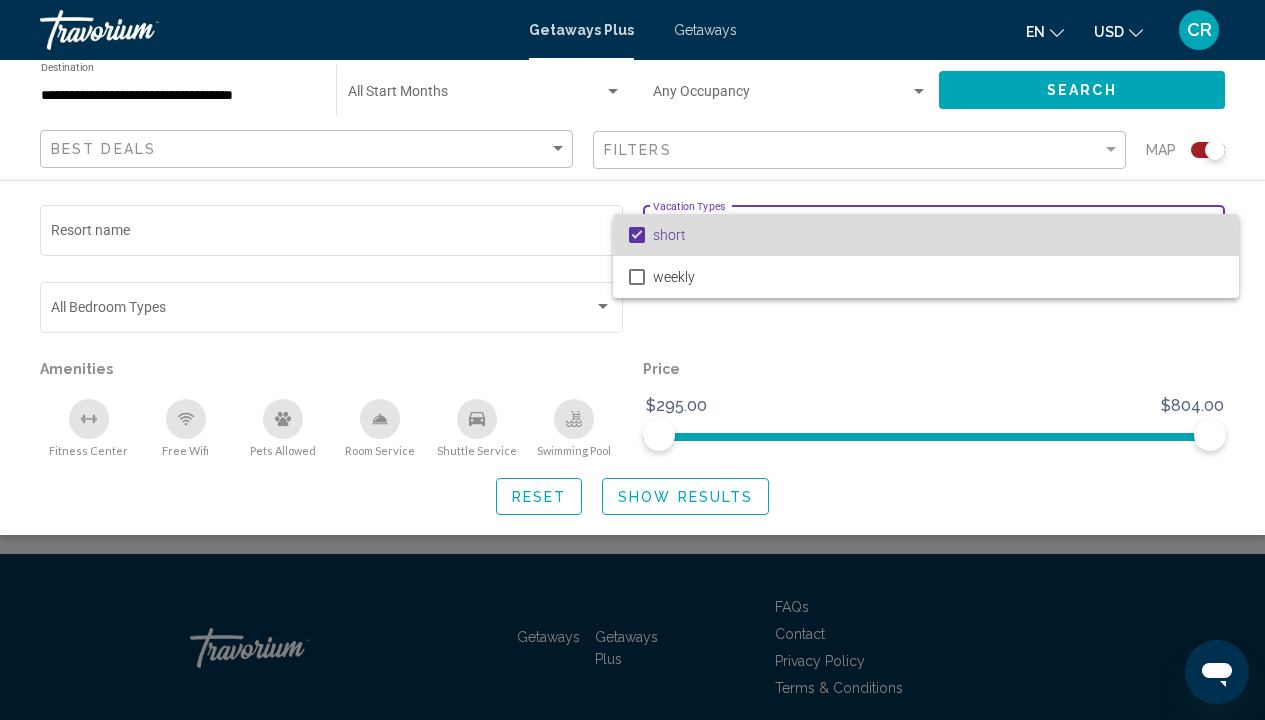 click on "short" at bounding box center [938, 235] 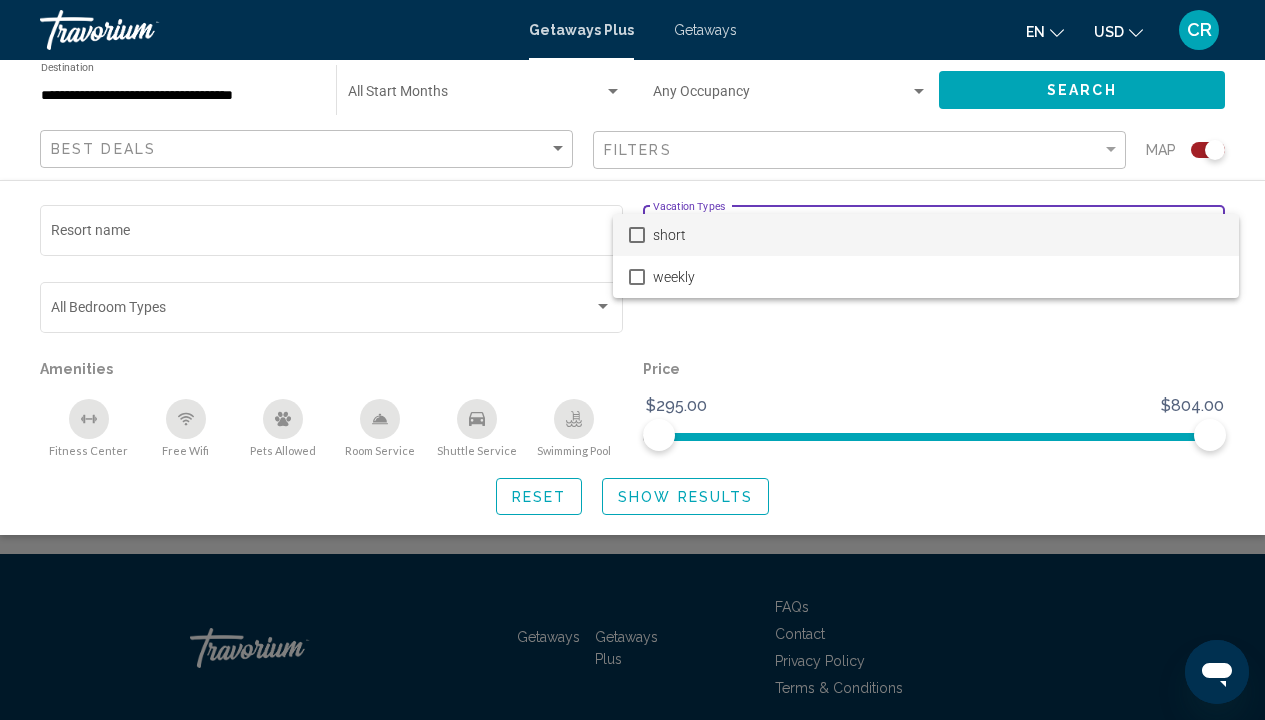 click at bounding box center (632, 360) 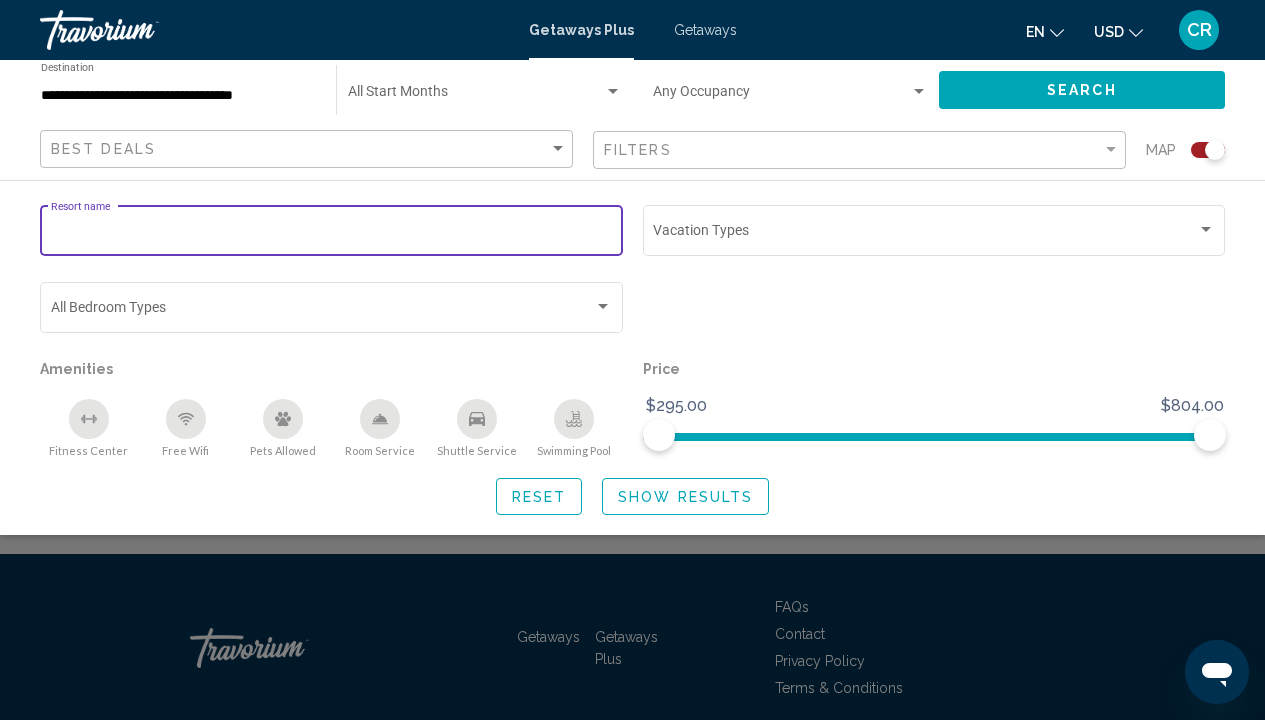 click on "Resort name" at bounding box center [332, 234] 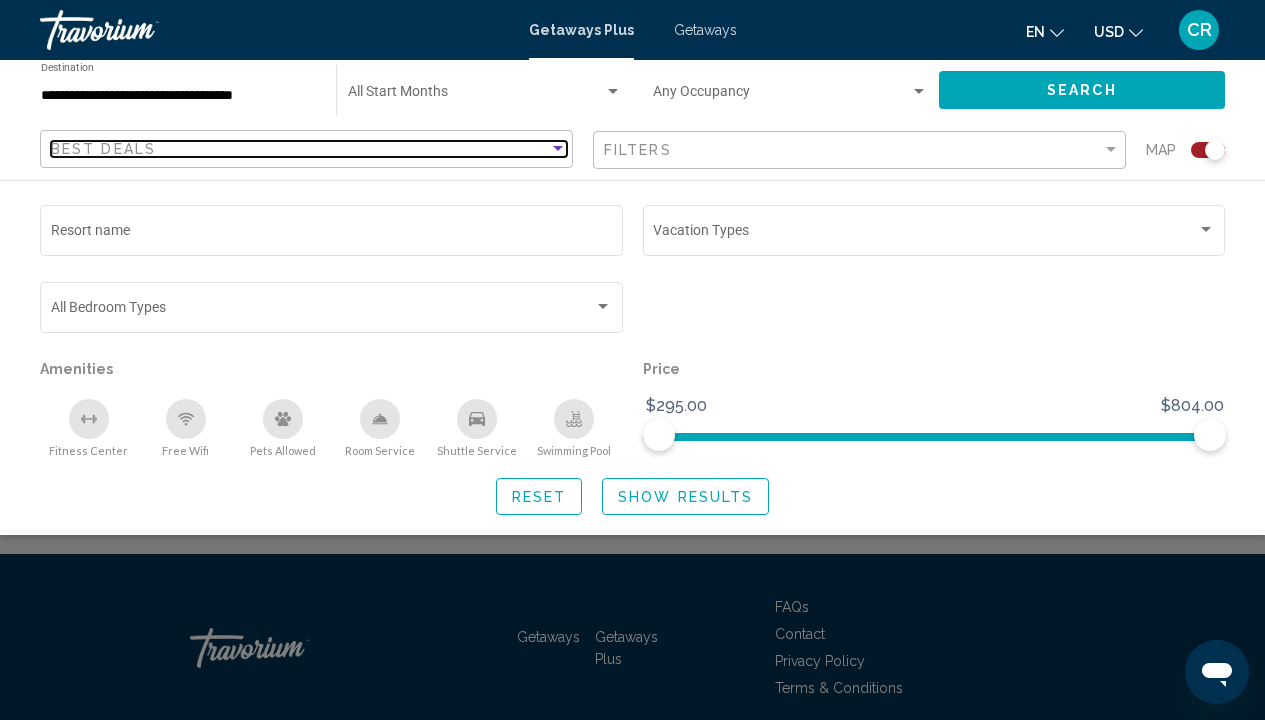 click at bounding box center (558, 148) 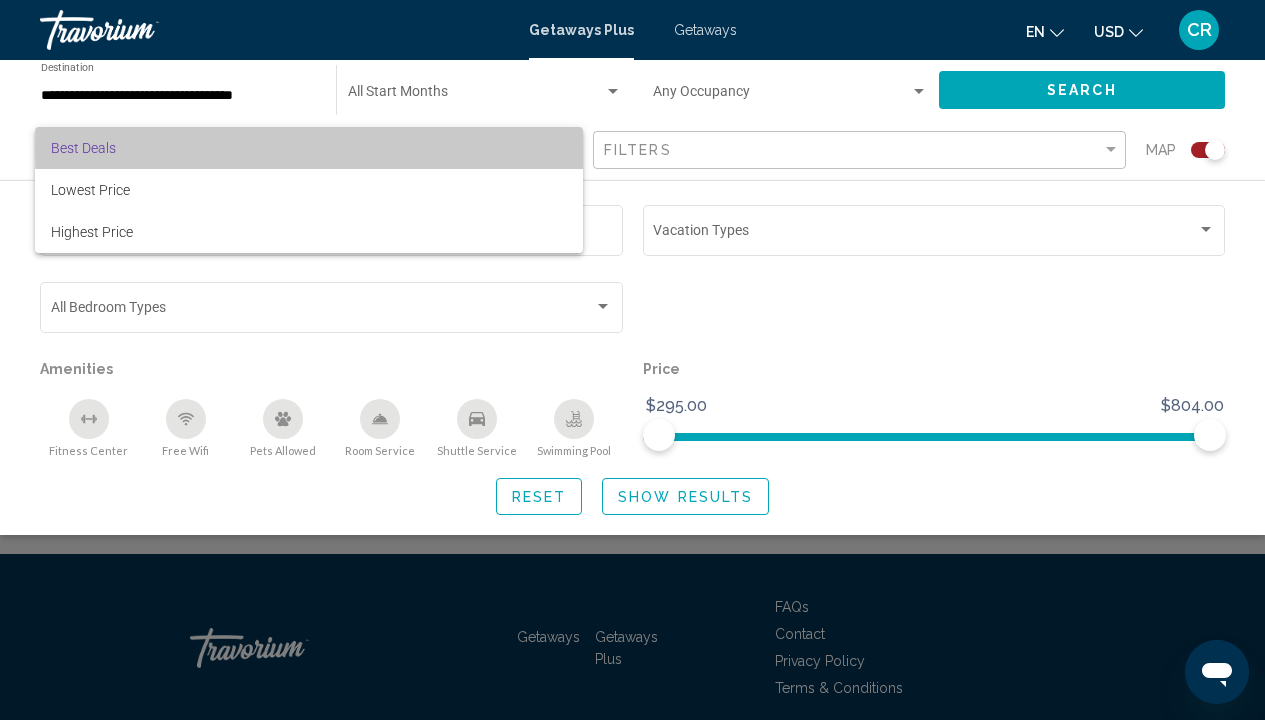 click on "Best Deals" at bounding box center [309, 148] 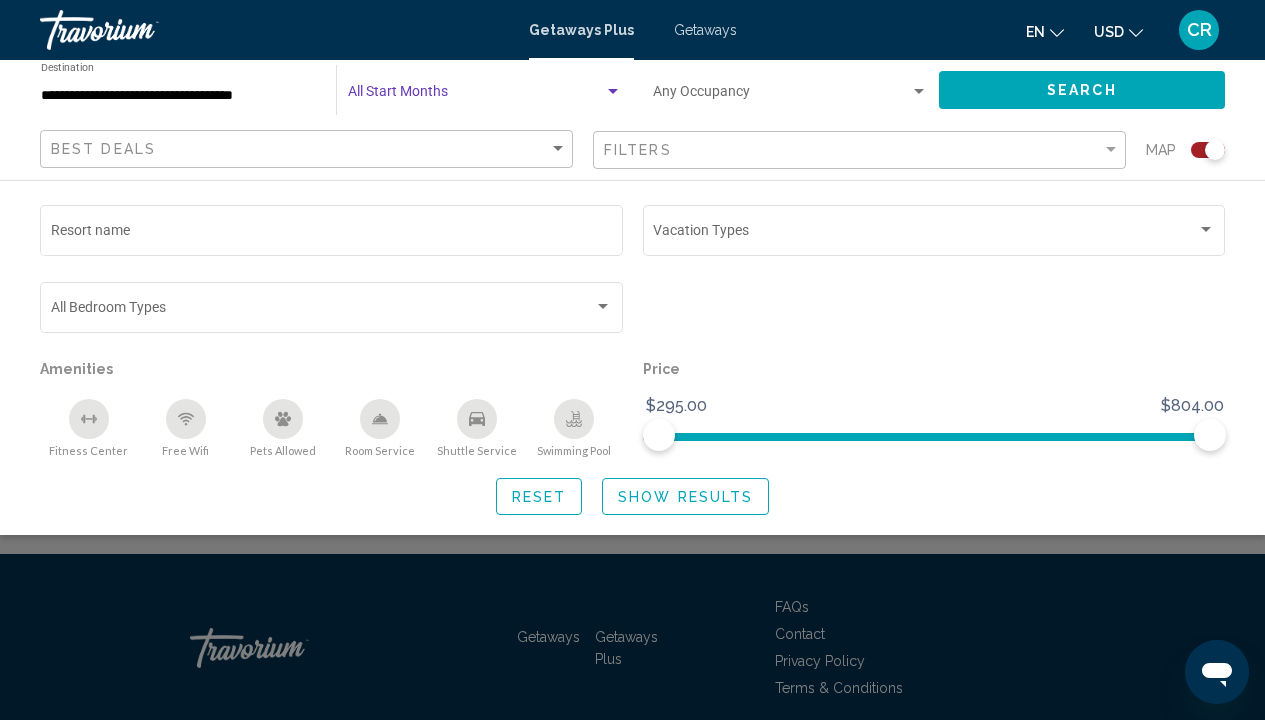 click at bounding box center [476, 96] 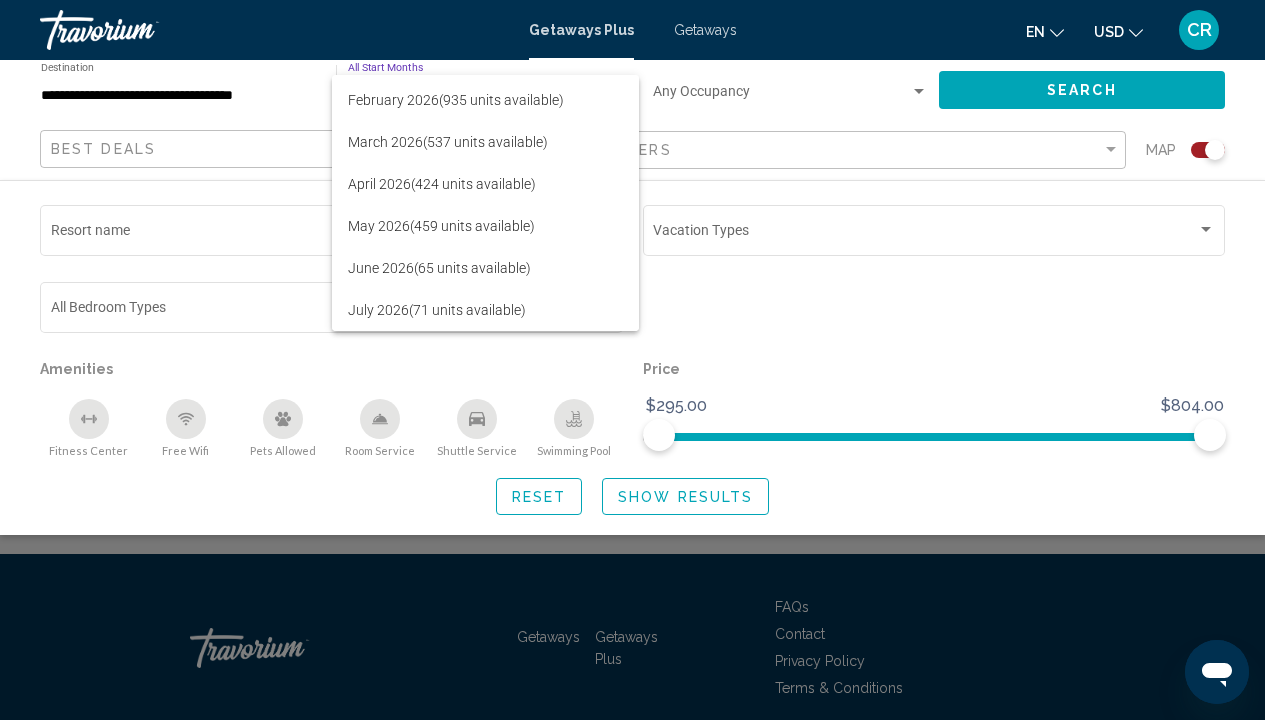 scroll, scrollTop: 0, scrollLeft: 0, axis: both 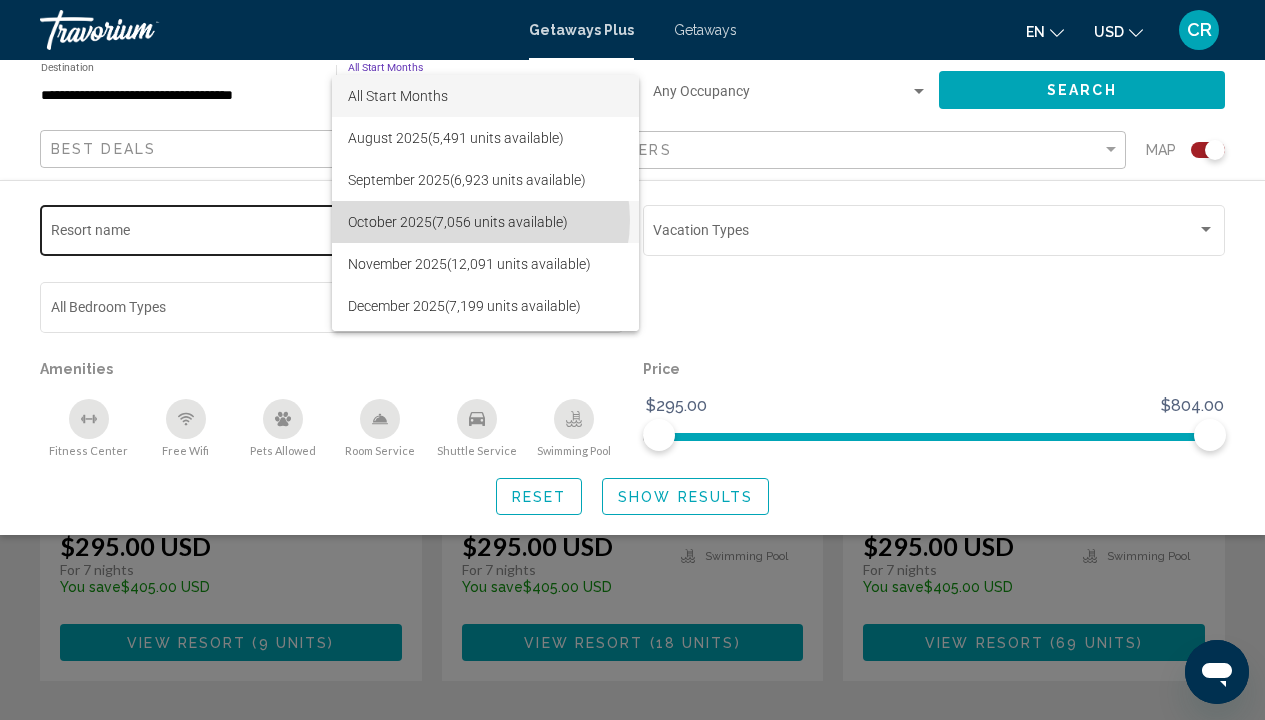 click on "[MONTH] 2025  (7,056 units available)" at bounding box center [485, 222] 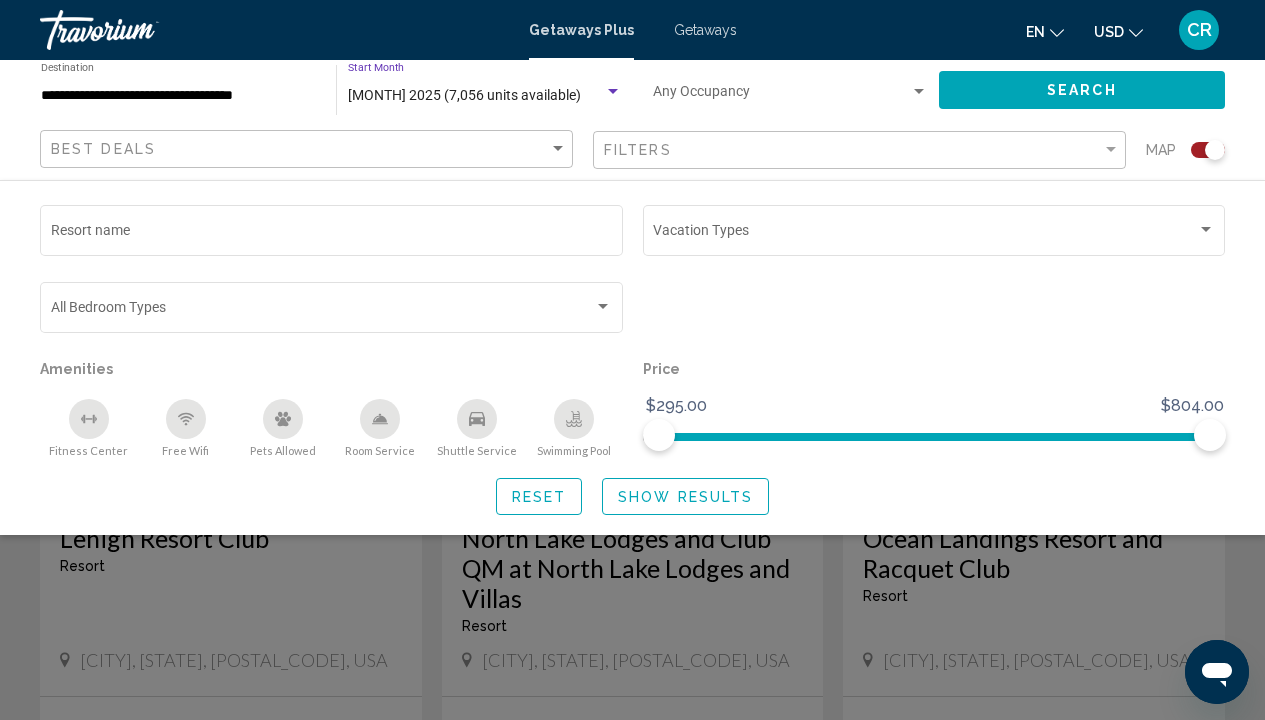 scroll, scrollTop: 2888, scrollLeft: 0, axis: vertical 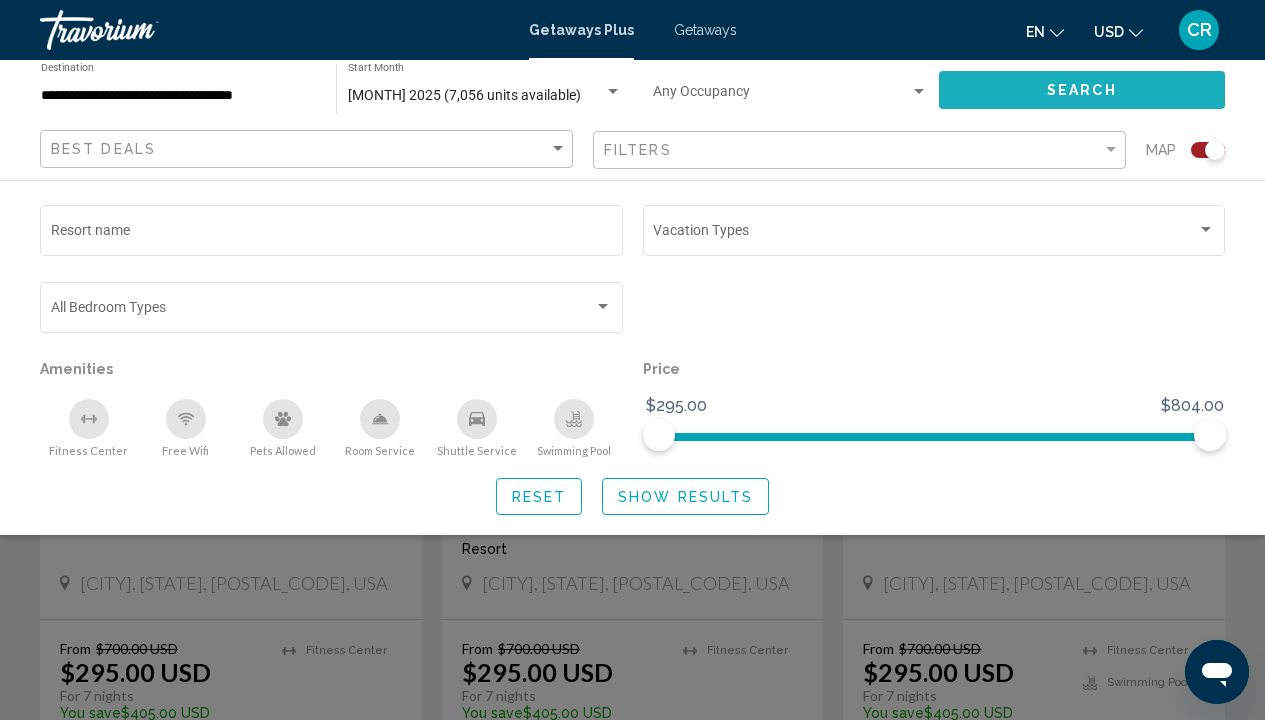 click on "Search" 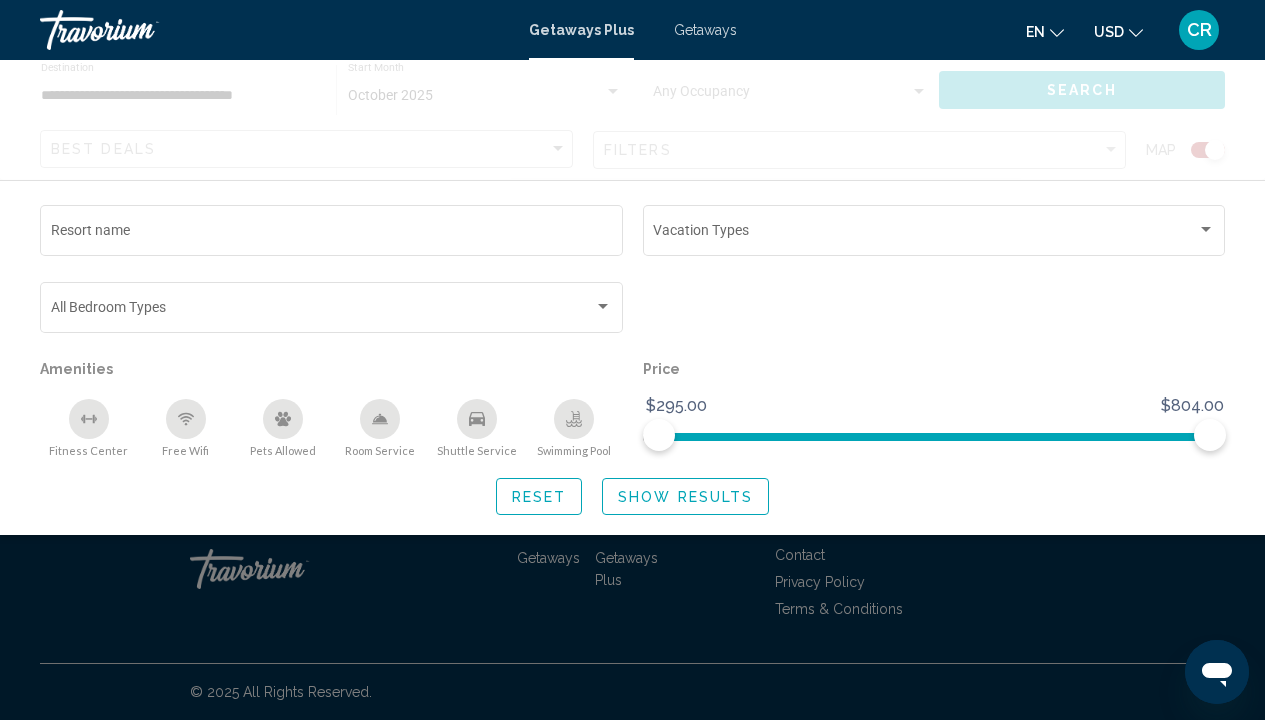 scroll, scrollTop: 0, scrollLeft: 0, axis: both 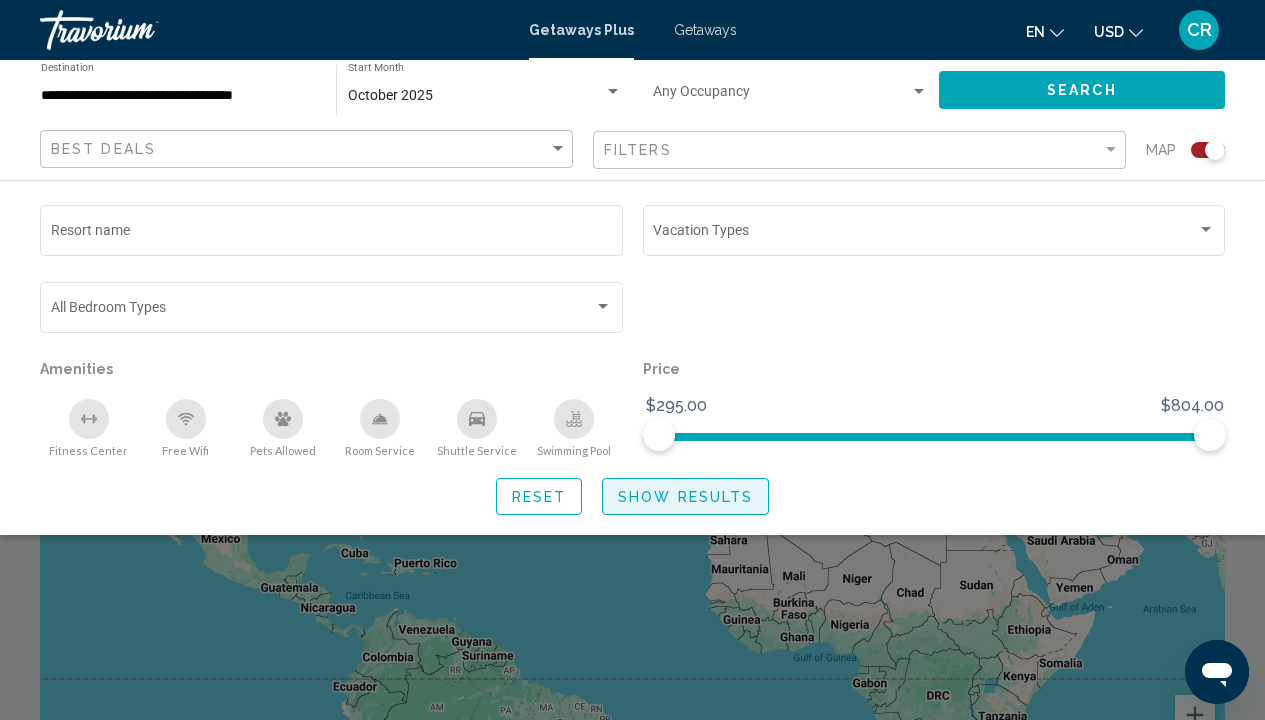click on "Show Results" 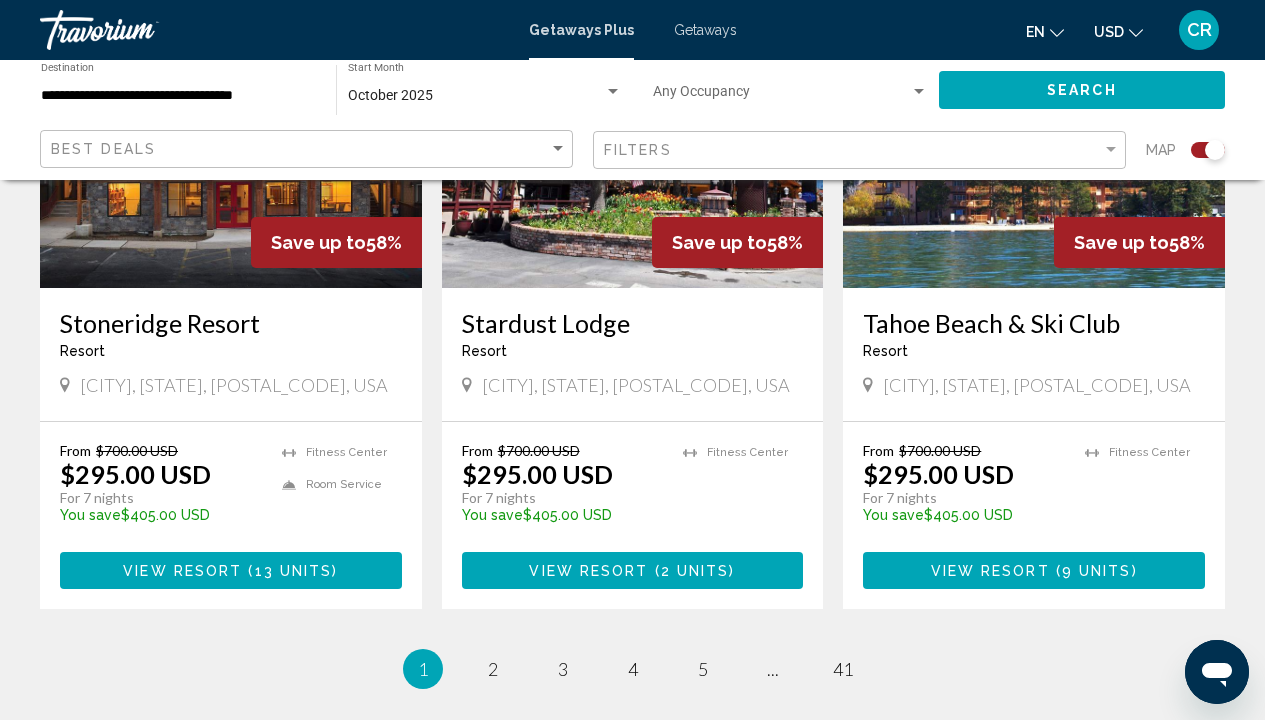 scroll, scrollTop: 3092, scrollLeft: 0, axis: vertical 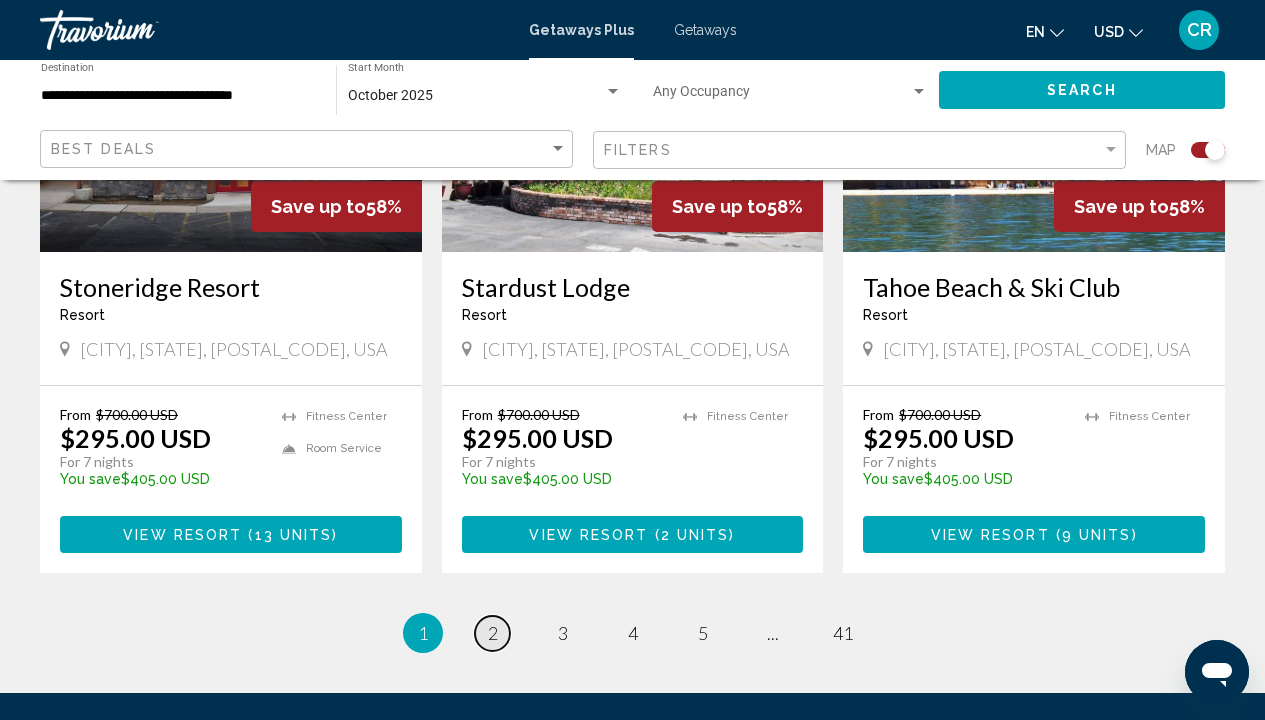 click on "2" at bounding box center [493, 633] 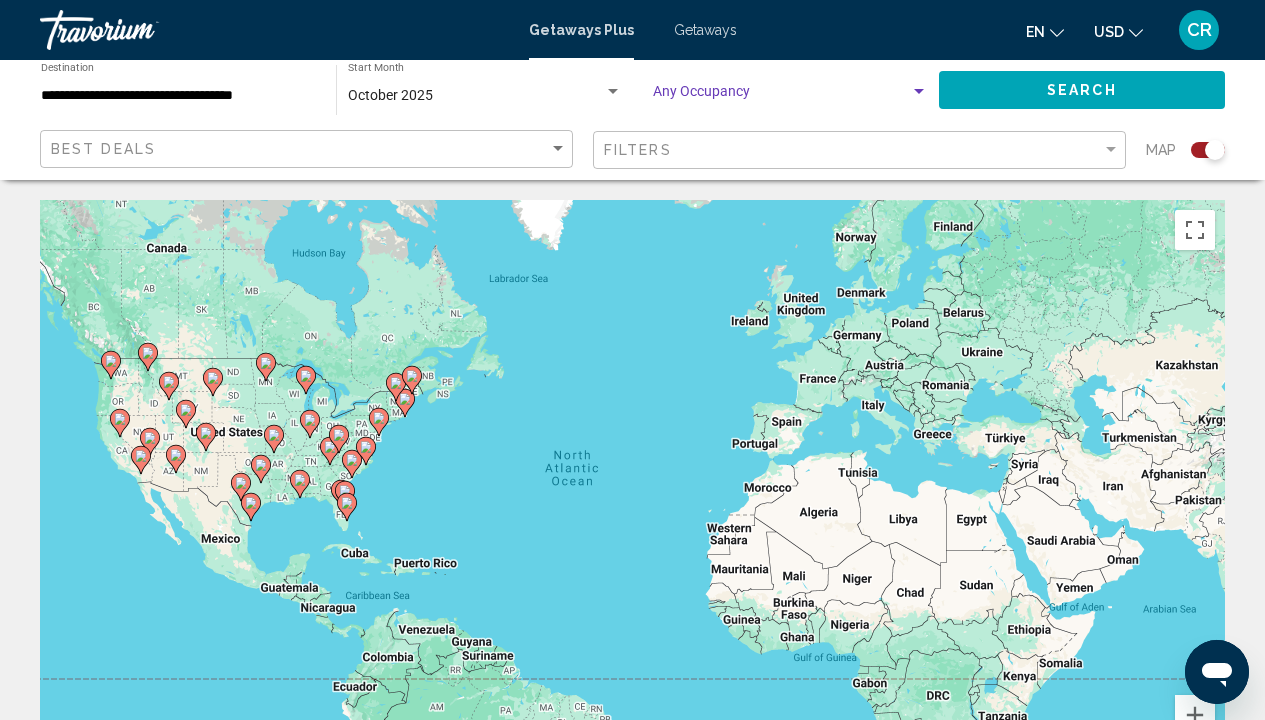 click at bounding box center [919, 92] 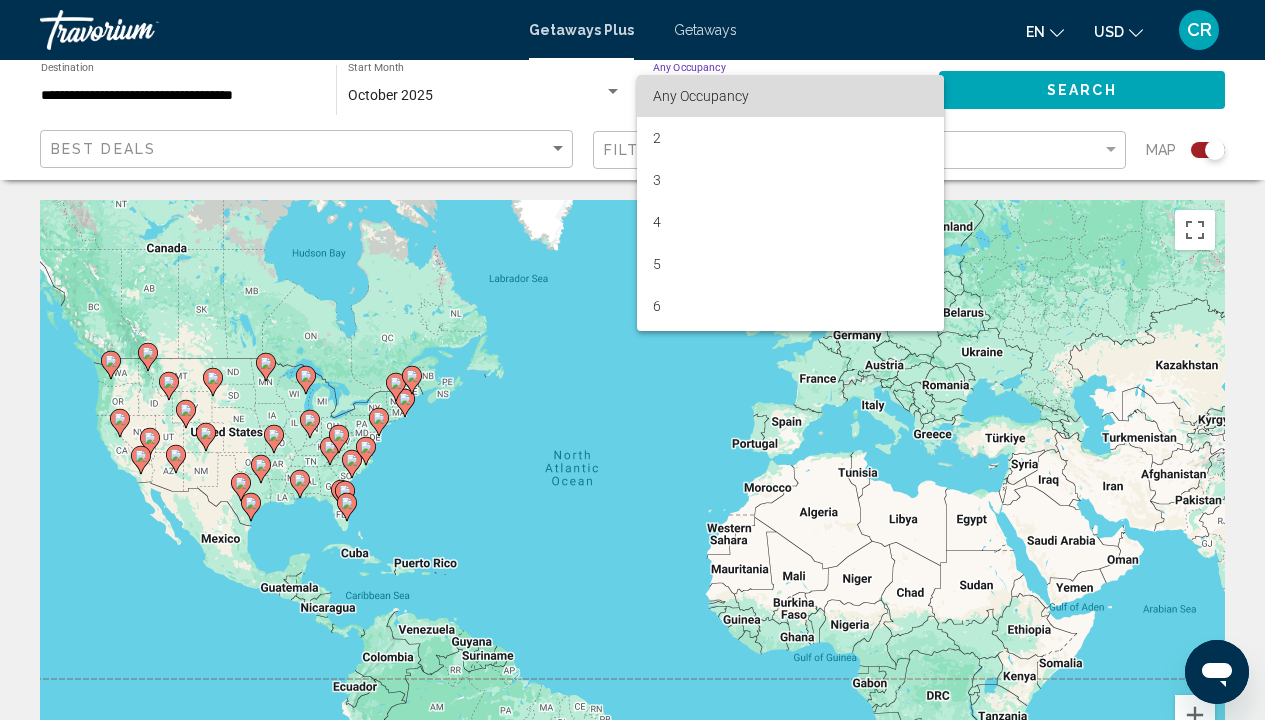 click on "Any Occupancy" at bounding box center [790, 96] 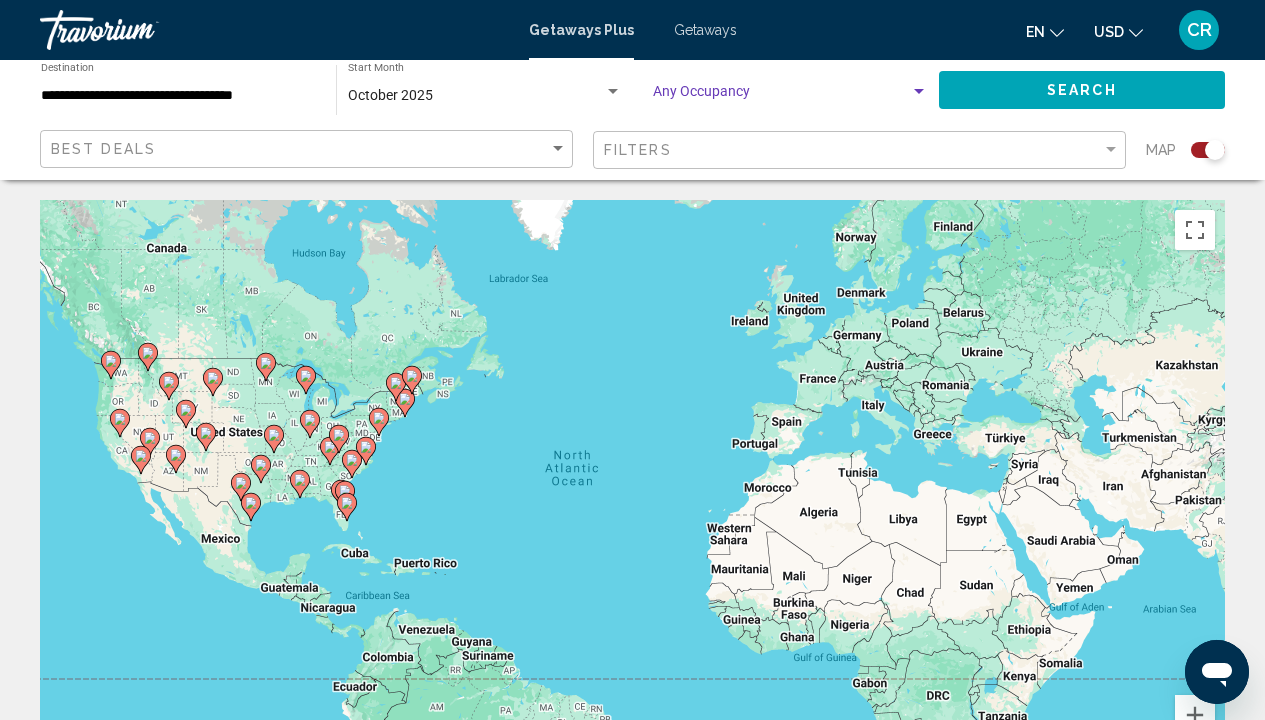 click at bounding box center (919, 91) 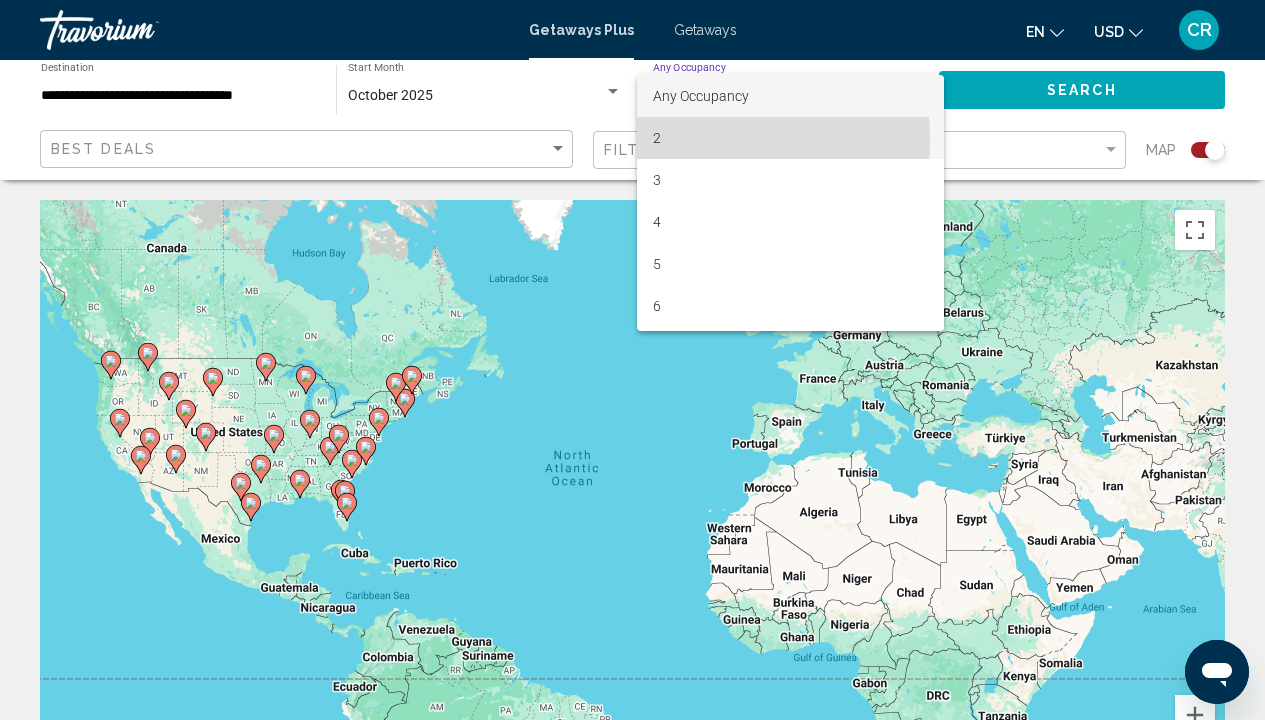 click on "2" at bounding box center (790, 138) 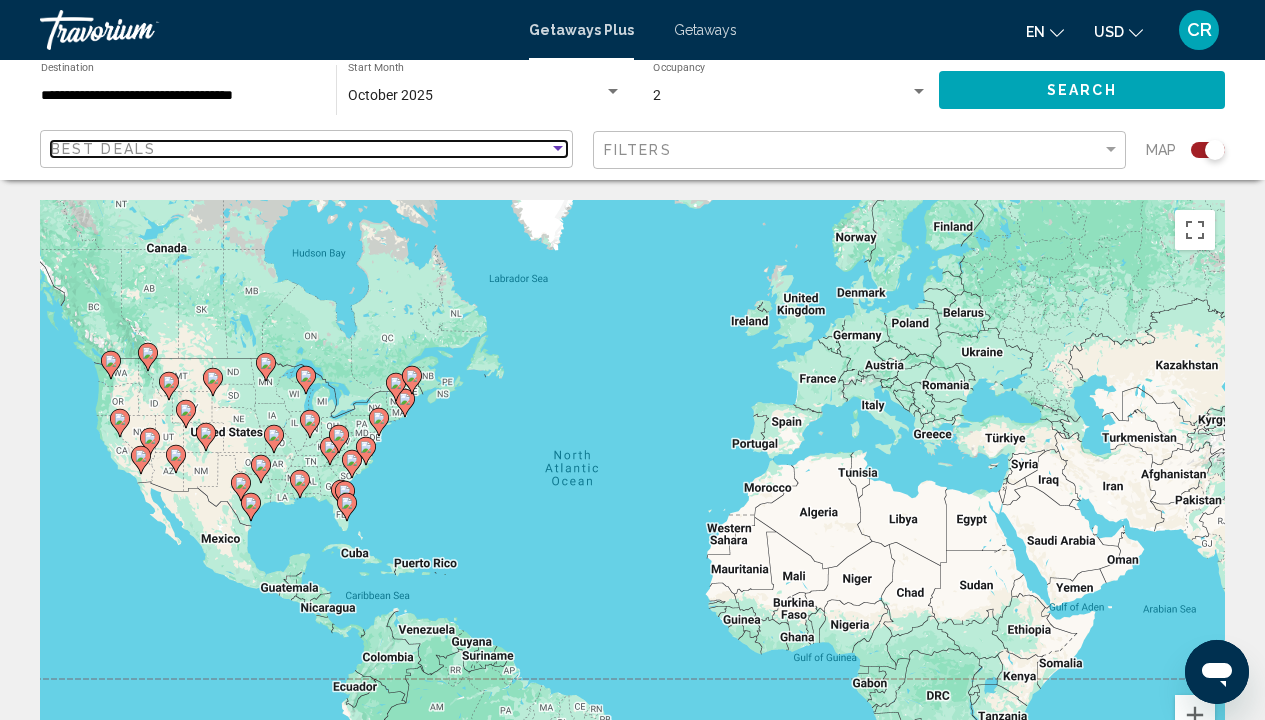 click at bounding box center [558, 149] 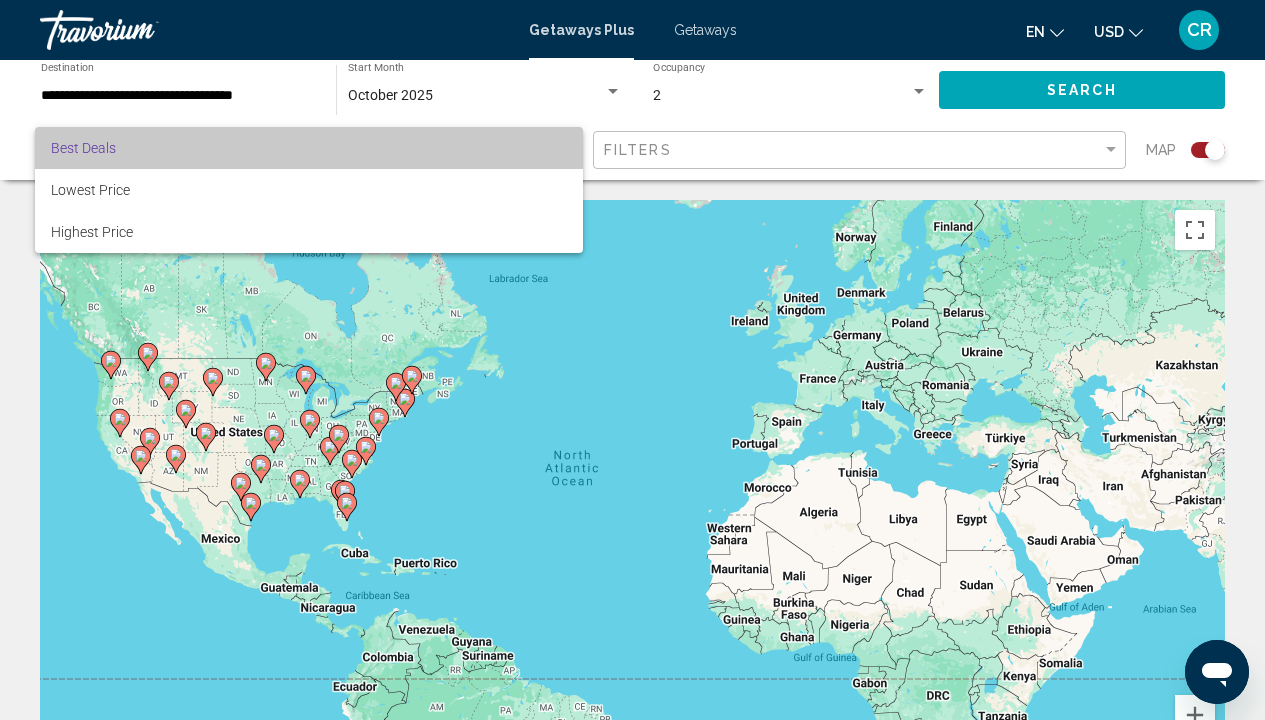click on "Best Deals" at bounding box center [309, 148] 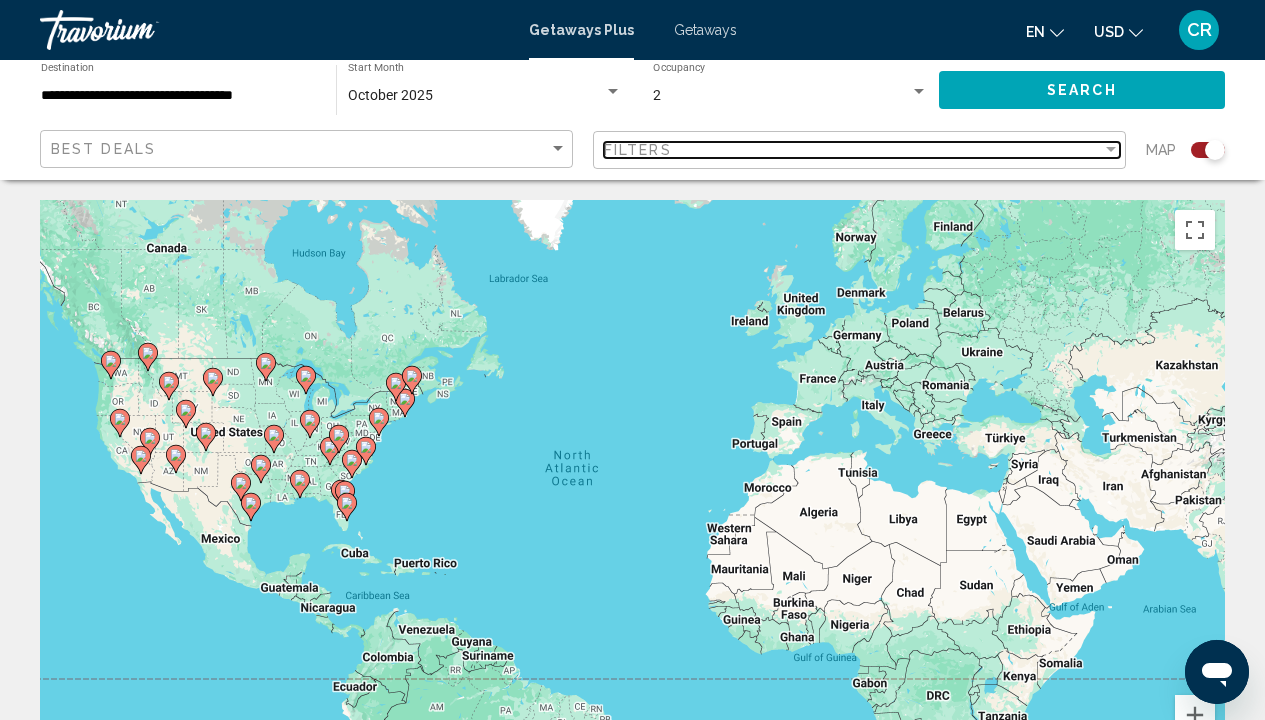 click at bounding box center [1111, 149] 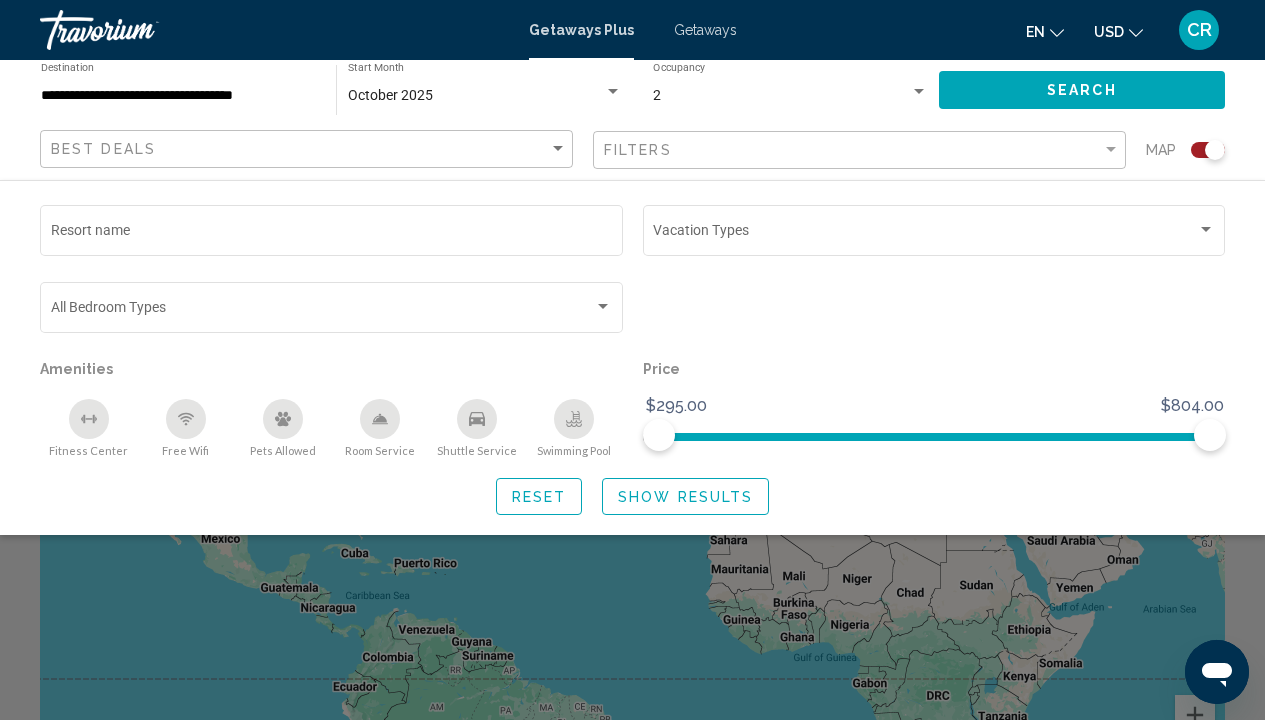 click 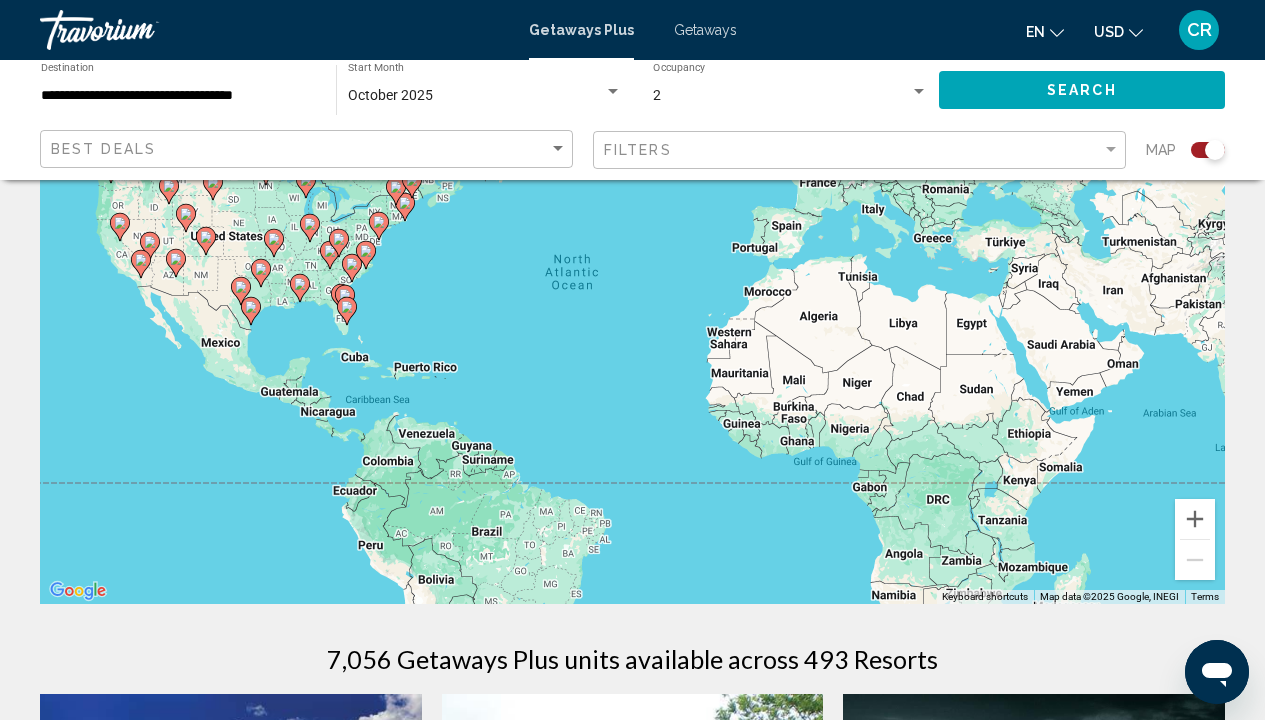 scroll, scrollTop: 137, scrollLeft: 0, axis: vertical 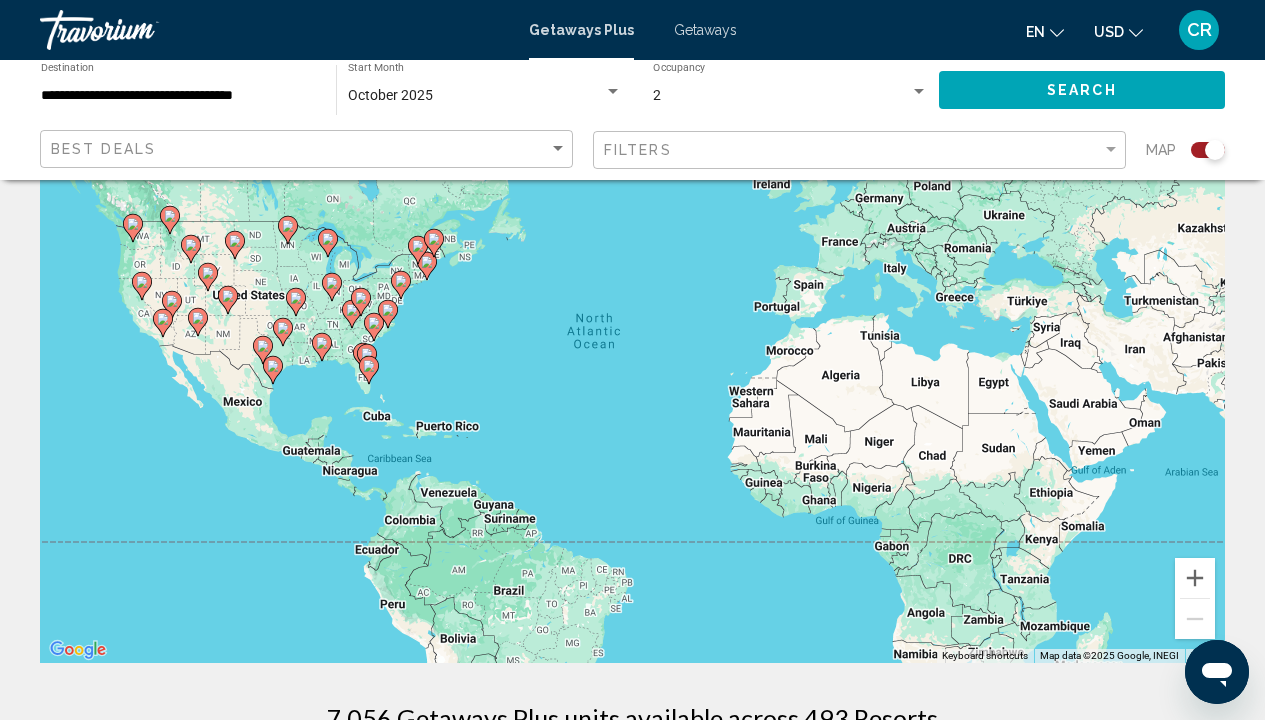 drag, startPoint x: 241, startPoint y: 346, endPoint x: 261, endPoint y: 346, distance: 20 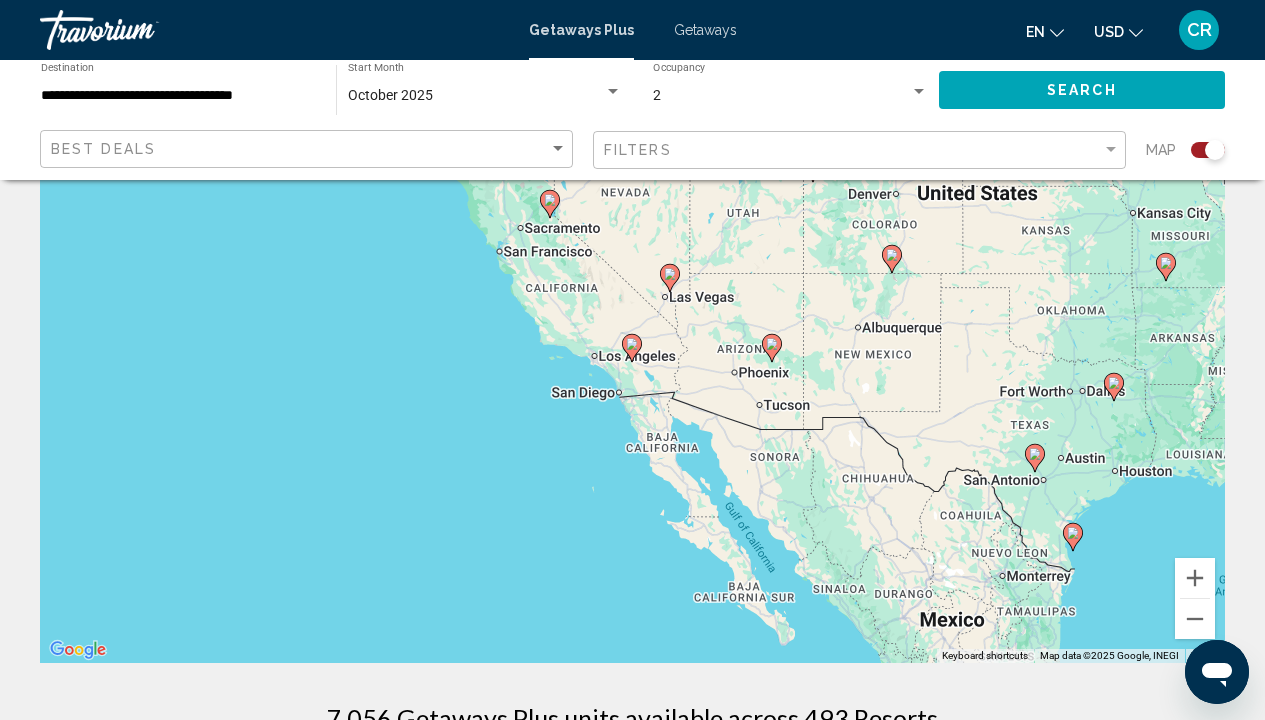 click on "To navigate, press the arrow keys.  To activate drag with keyboard, press Alt + Enter. Once in keyboard drag state, use the arrow keys to move the marker. To complete the drag, press the Enter key. To cancel, press Escape." at bounding box center (632, 363) 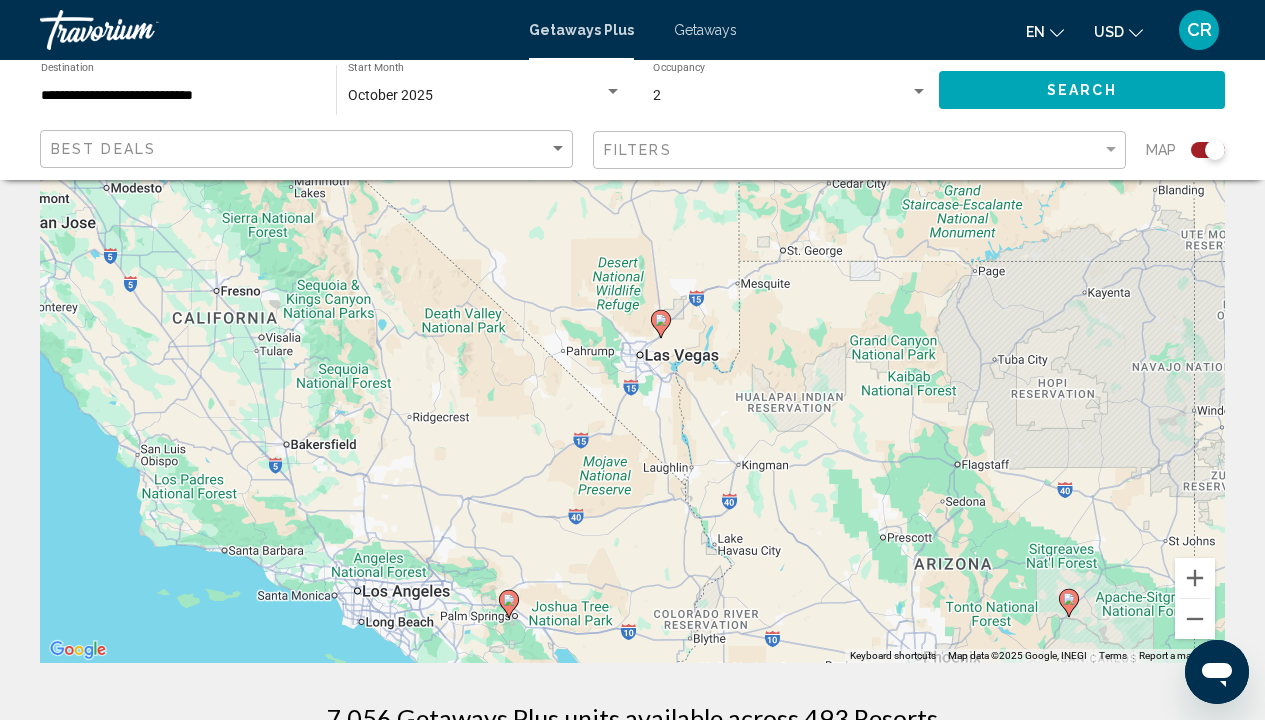 click on "To navigate, press the arrow keys.  To activate drag with keyboard, press Alt + Enter. Once in keyboard drag state, use the arrow keys to move the marker. To complete the drag, press the Enter key. To cancel, press Escape." at bounding box center (632, 363) 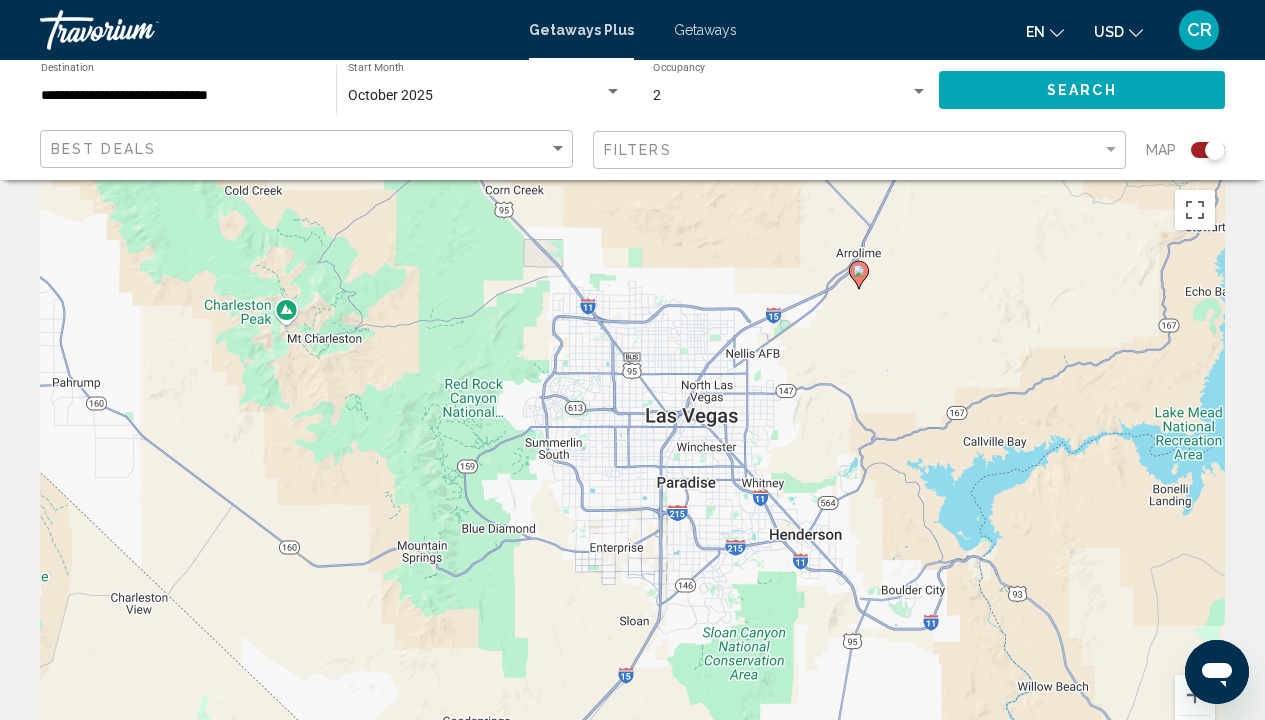 scroll, scrollTop: 0, scrollLeft: 0, axis: both 